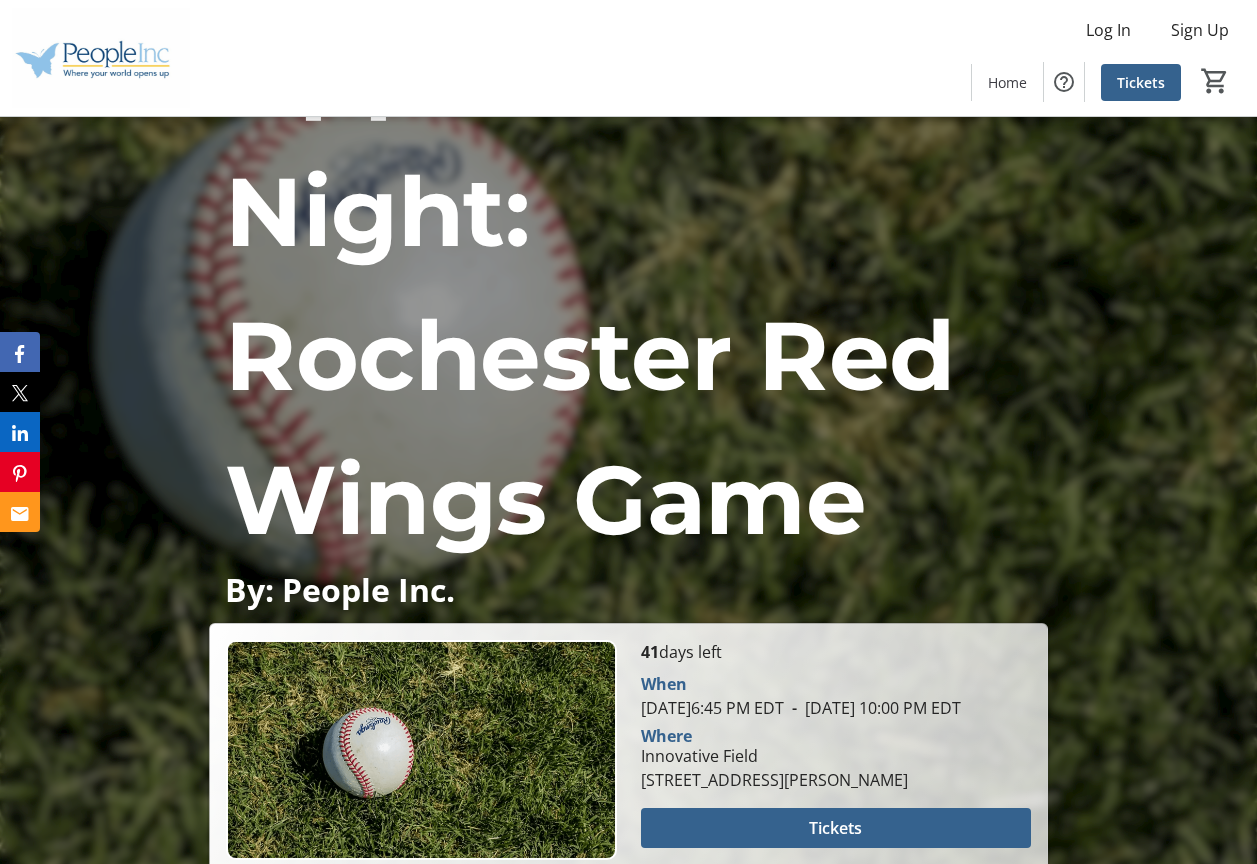 scroll, scrollTop: 300, scrollLeft: 0, axis: vertical 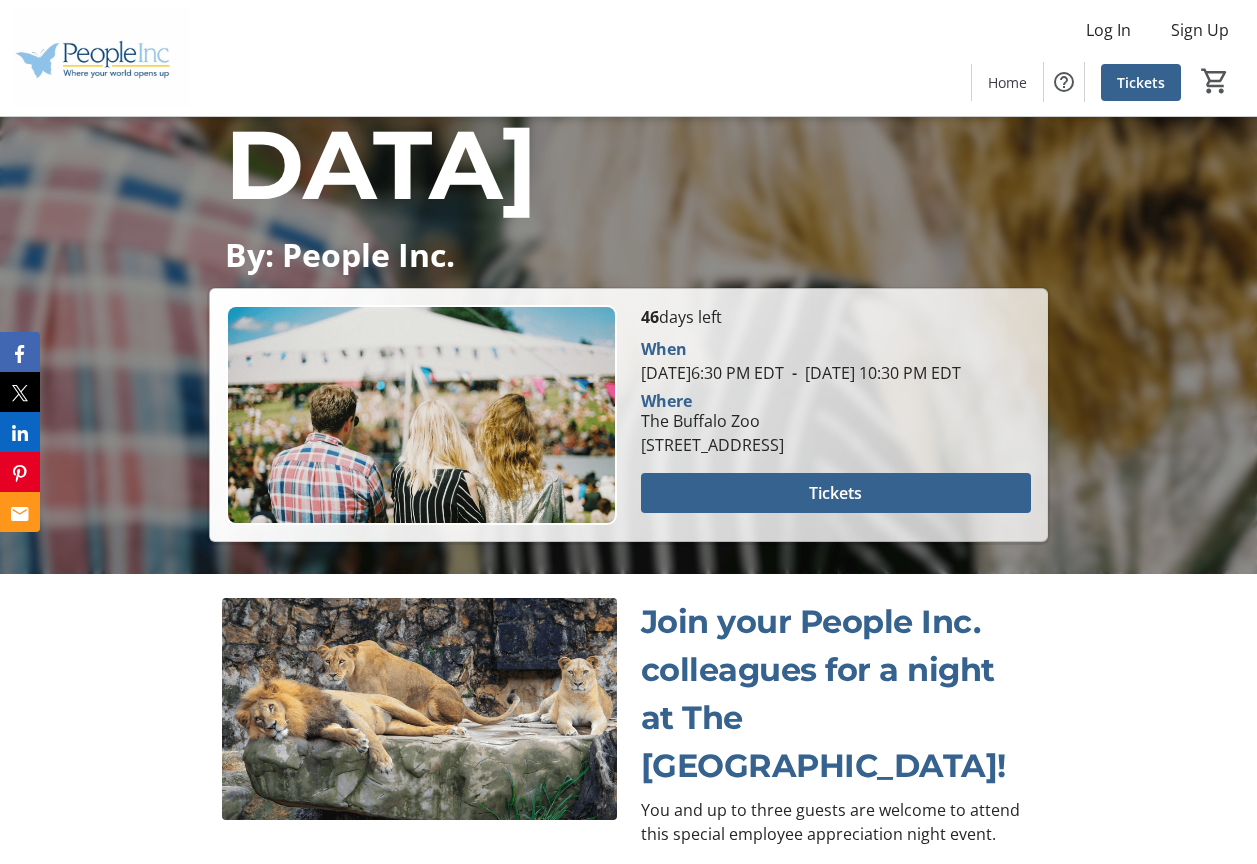 click on "Employee Appreciation Night at The [GEOGRAPHIC_DATA] By: People Inc. 46  days left When  [DATE]   6:30 PM EDT   -   [DATE] 10:30 PM EDT   Where  [GEOGRAPHIC_DATA] [STREET_ADDRESS]  Tickets" at bounding box center [628, 29] 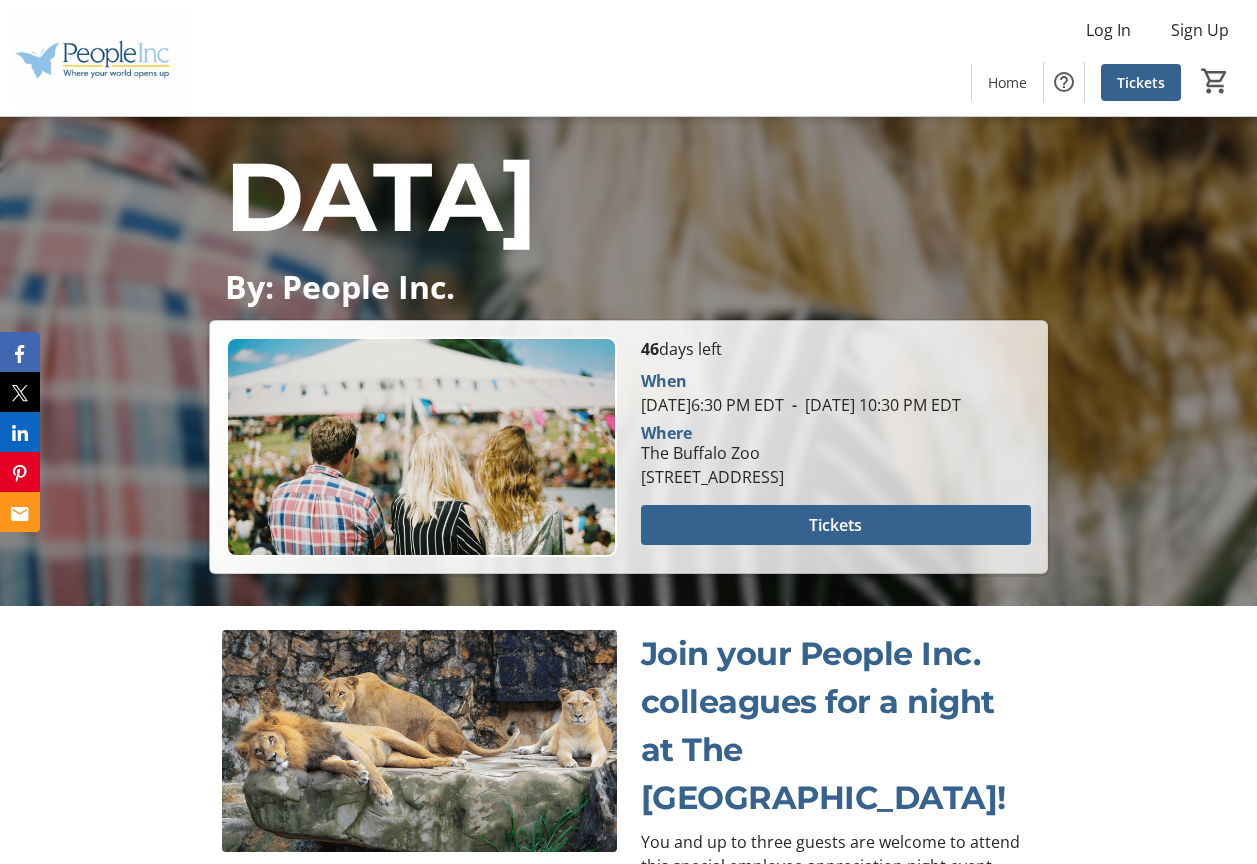 scroll, scrollTop: 388, scrollLeft: 0, axis: vertical 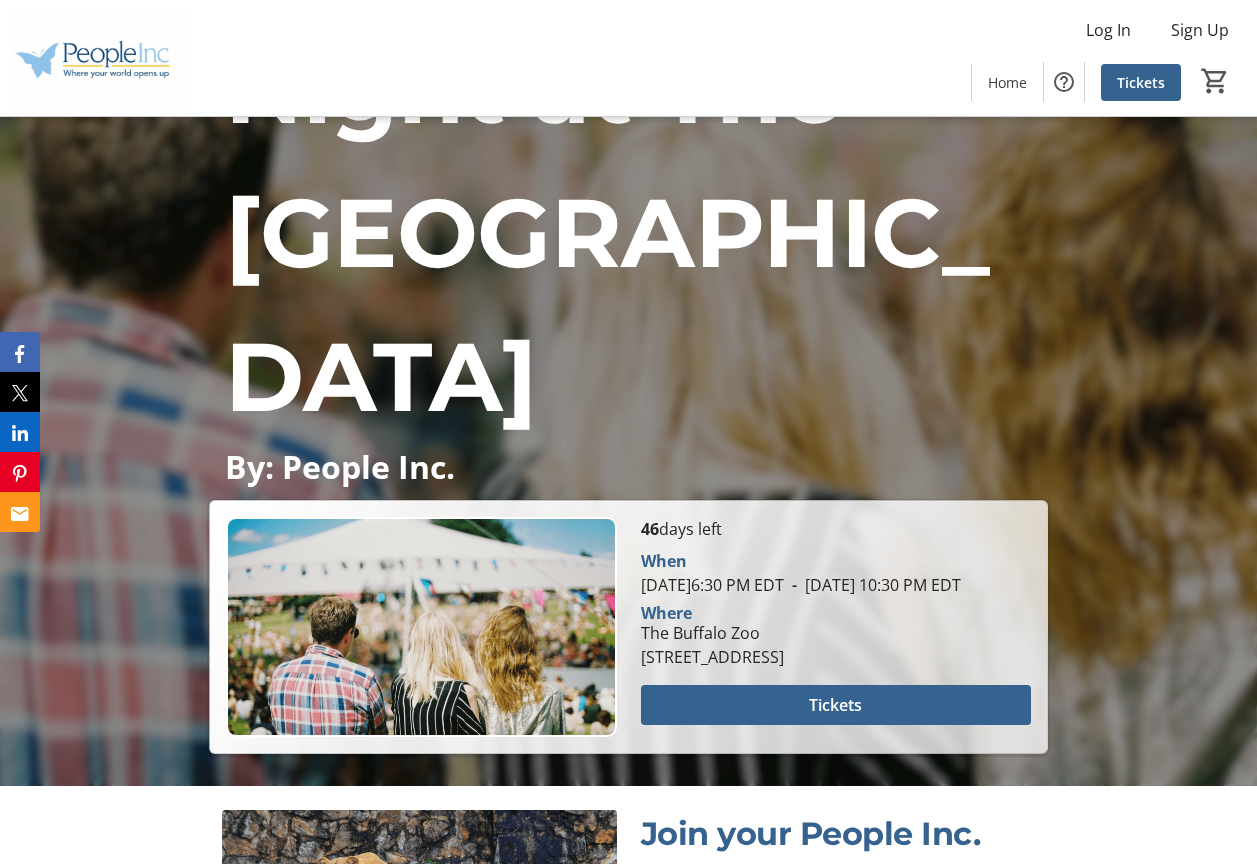 click on "Employee Appreciation Night at The [GEOGRAPHIC_DATA] By: People Inc. 46  days left When  [DATE]   6:30 PM EDT   -   [DATE] 10:30 PM EDT   Where  [GEOGRAPHIC_DATA] [STREET_ADDRESS]  Tickets" at bounding box center [628, 241] 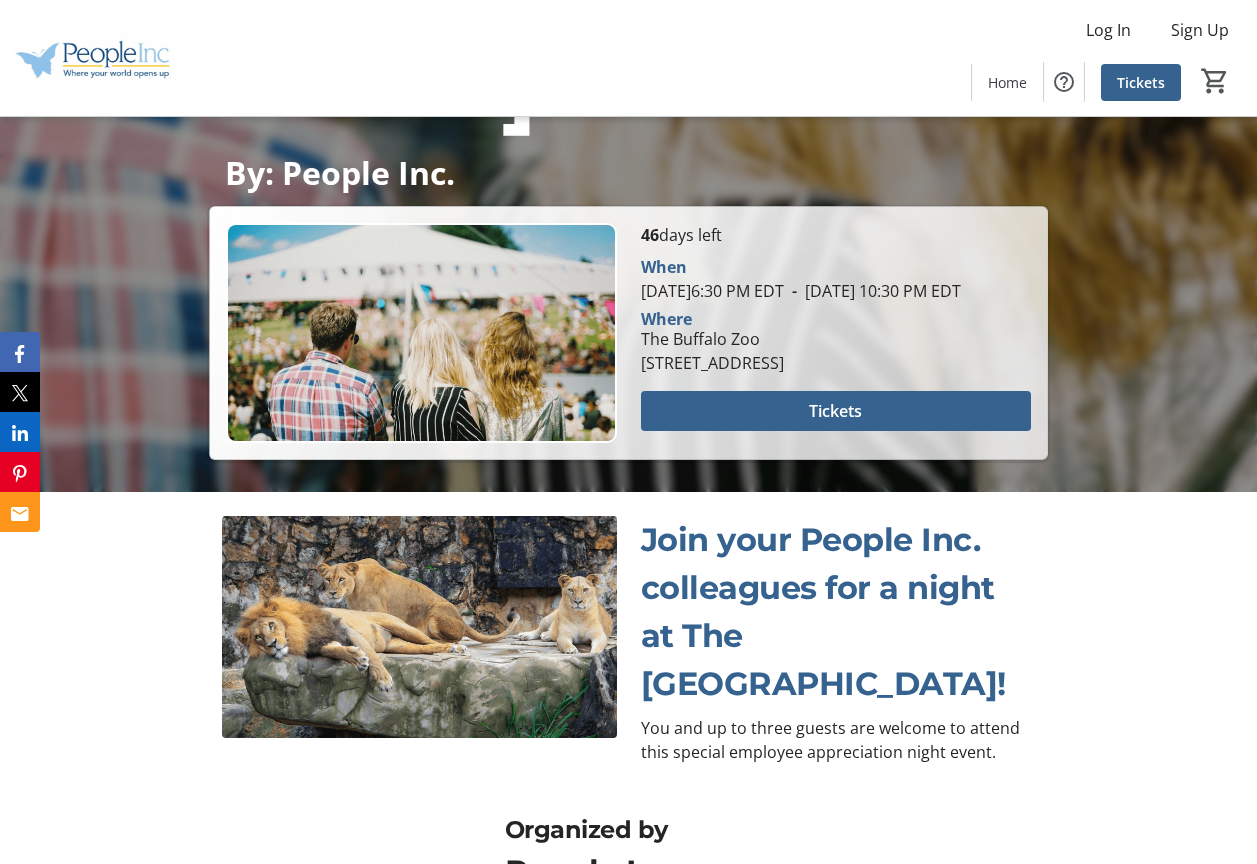 scroll, scrollTop: 688, scrollLeft: 0, axis: vertical 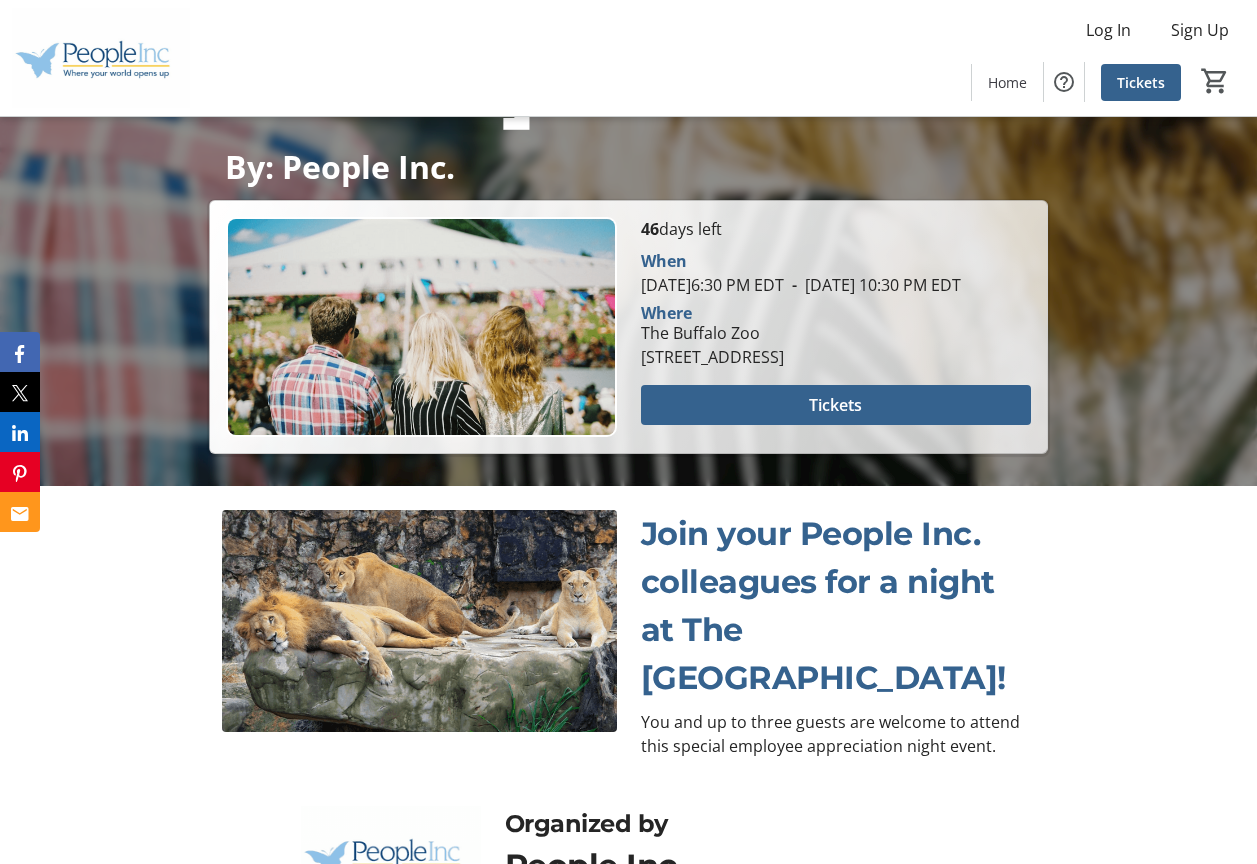 click on "You and up to three guests are welcome to attend this special employee appreciation night event." at bounding box center [838, 734] 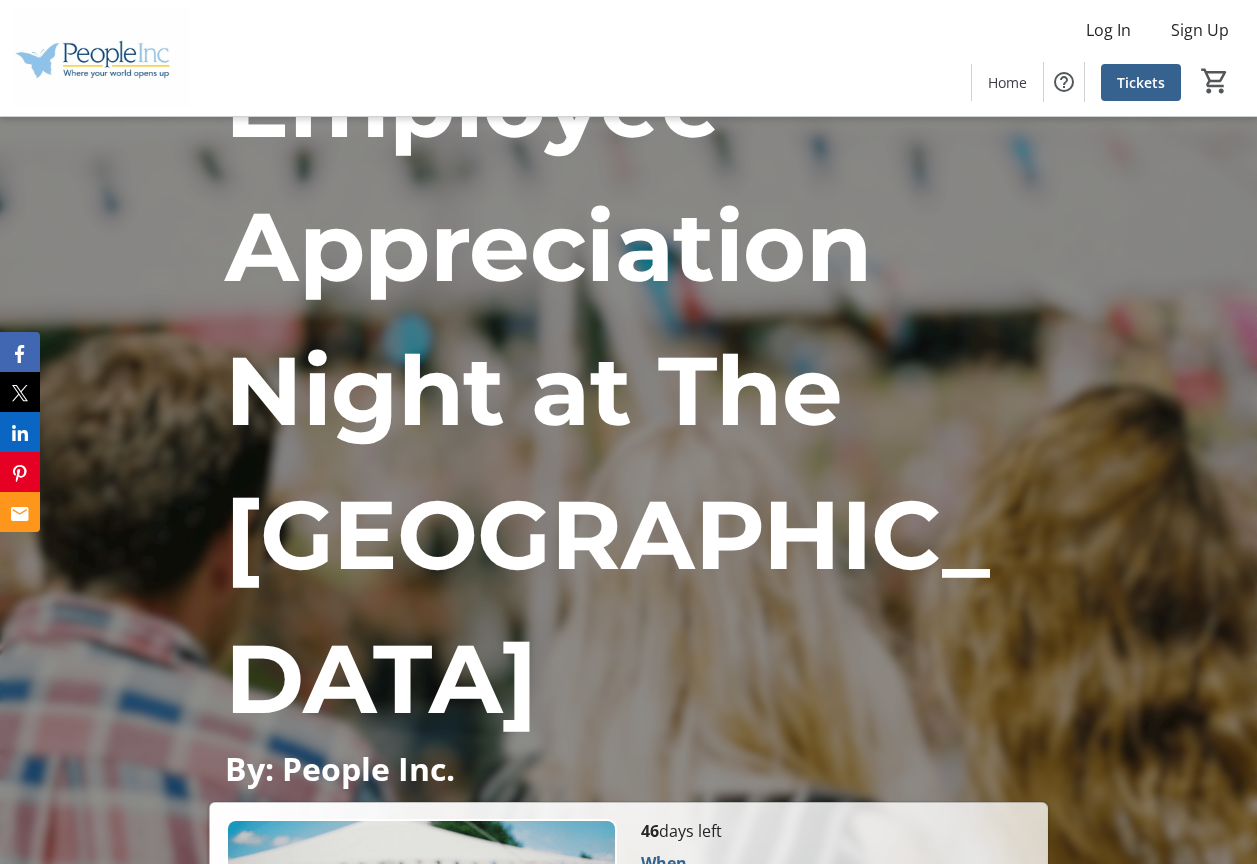 scroll, scrollTop: 300, scrollLeft: 0, axis: vertical 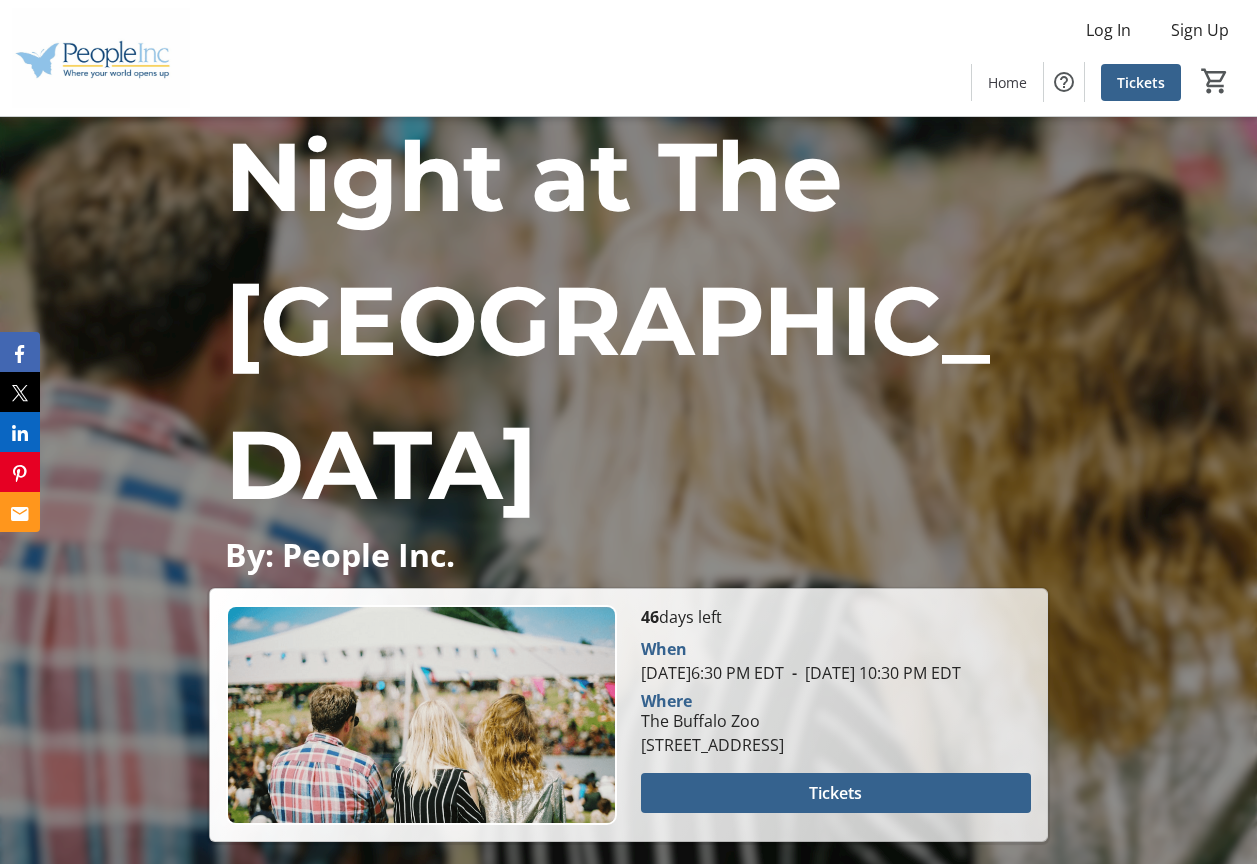 click on "Where" at bounding box center (836, 701) 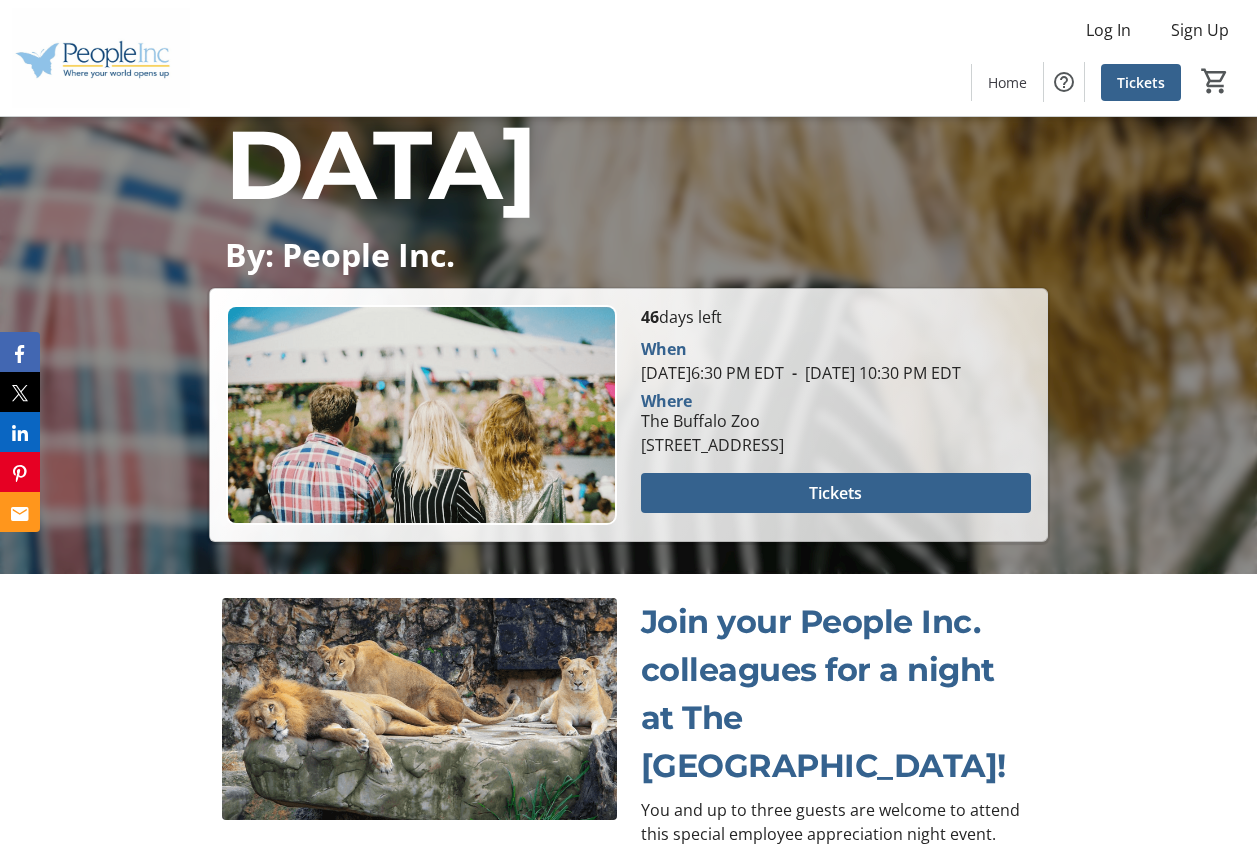 scroll, scrollTop: 688, scrollLeft: 0, axis: vertical 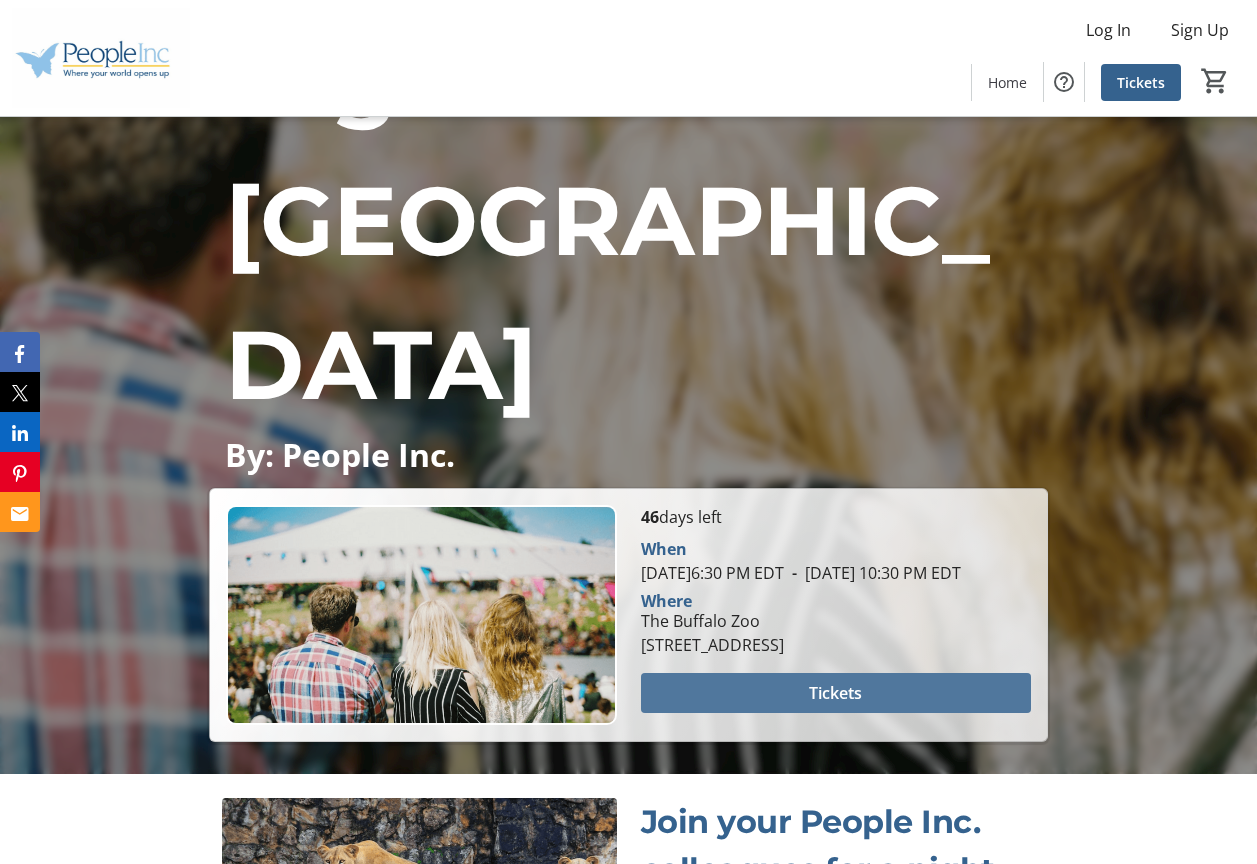 click at bounding box center (836, 693) 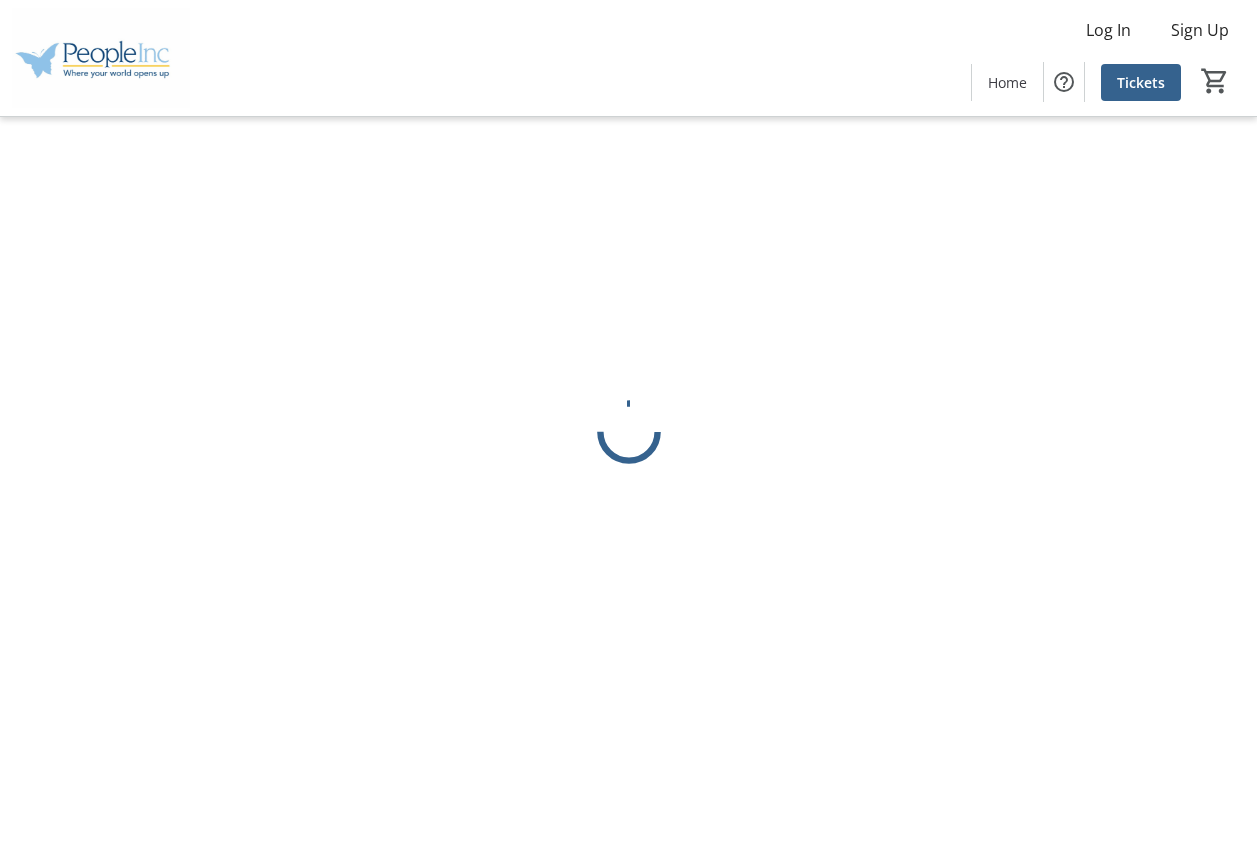 scroll, scrollTop: 0, scrollLeft: 0, axis: both 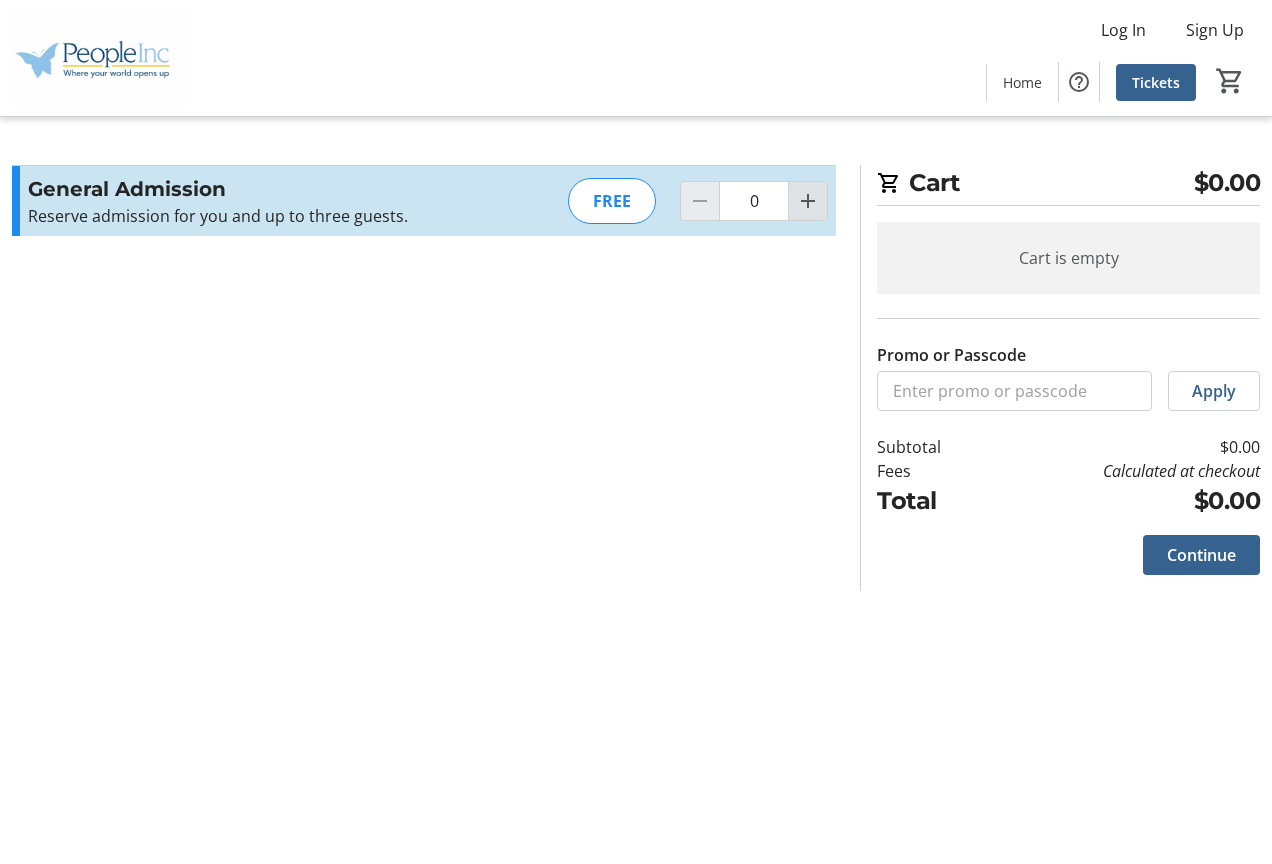 click 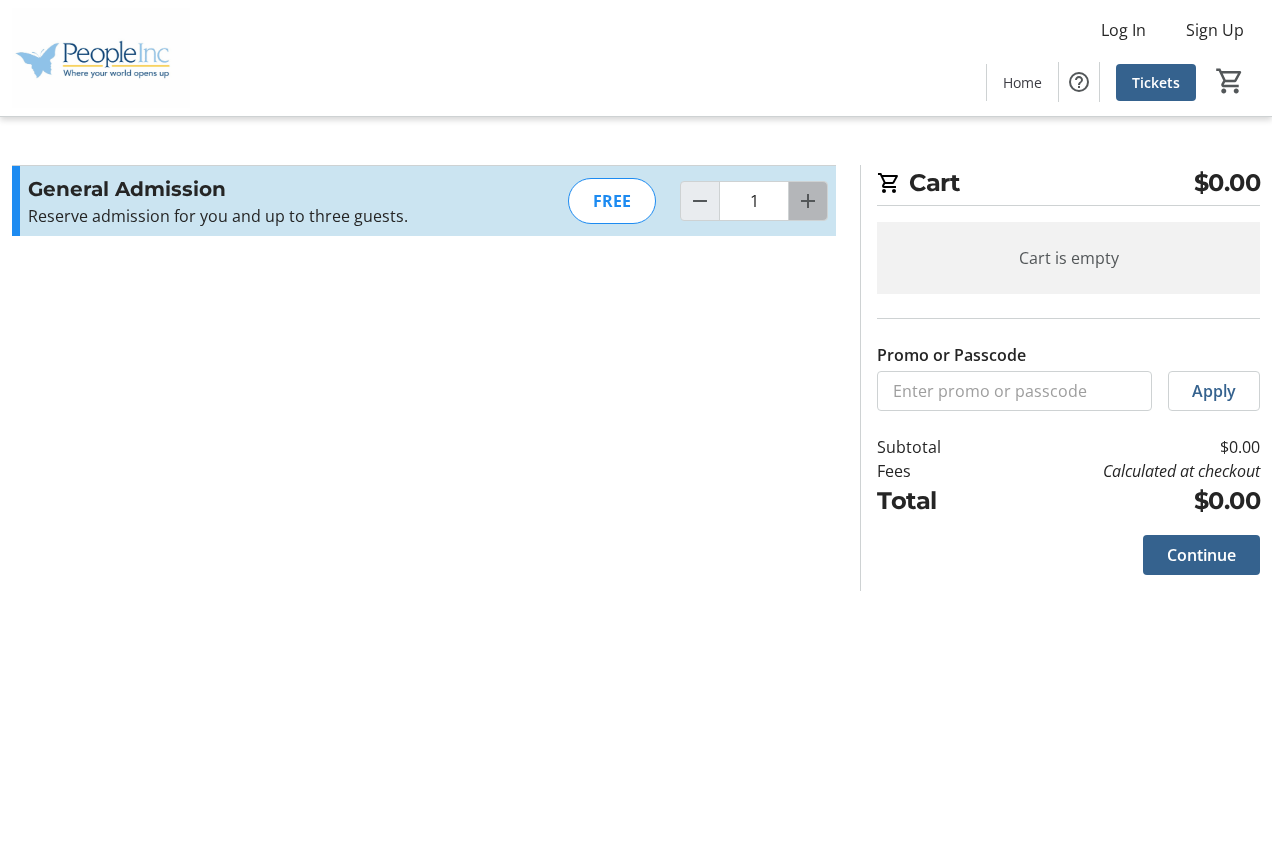 click 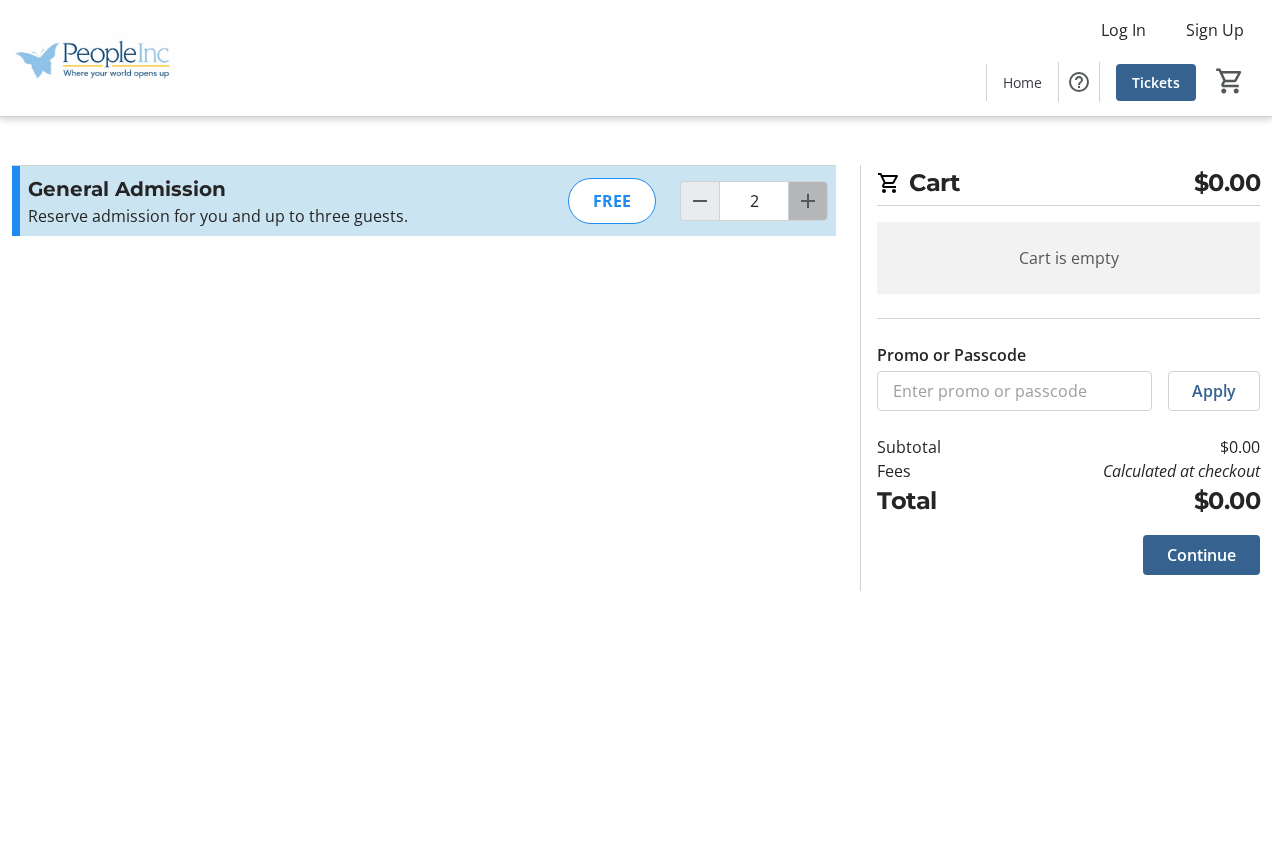 click 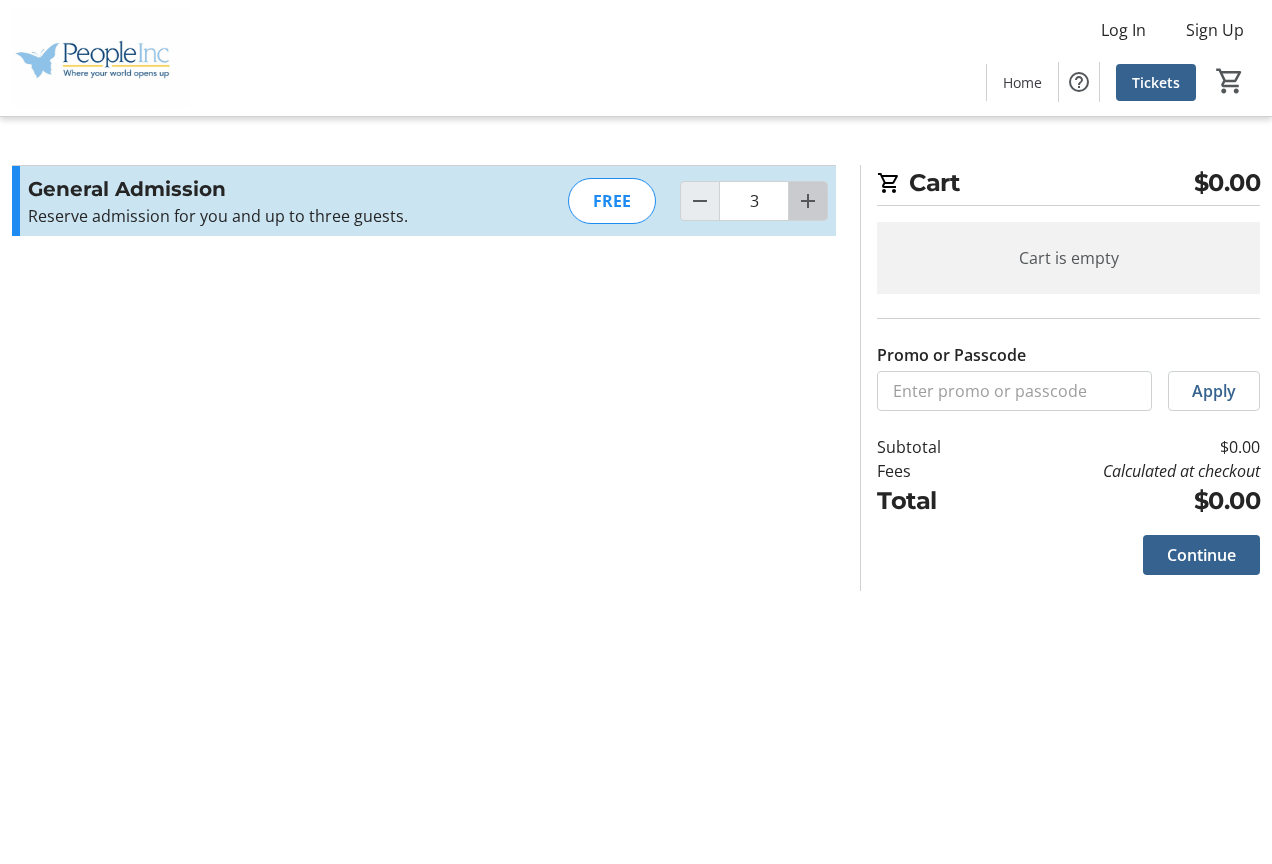 click 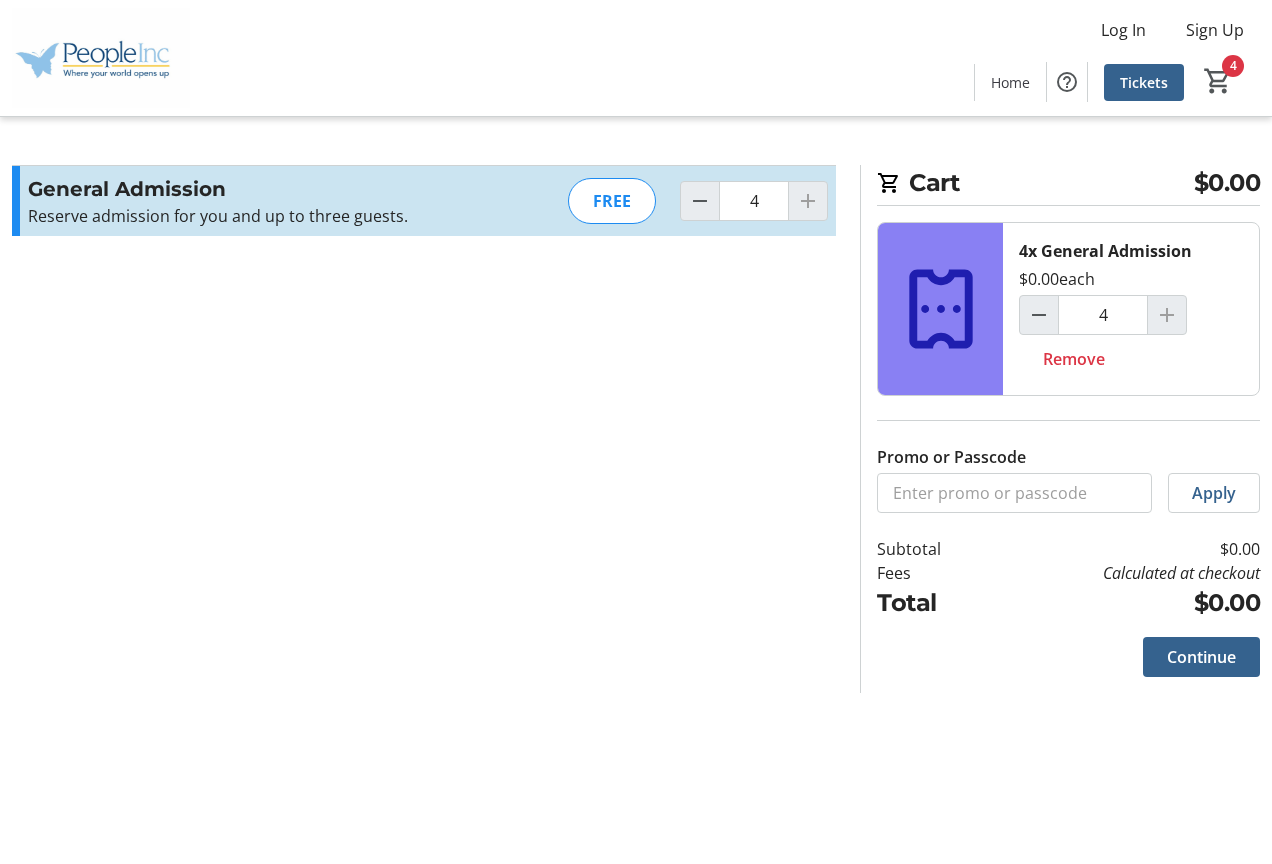 click on "FREE" 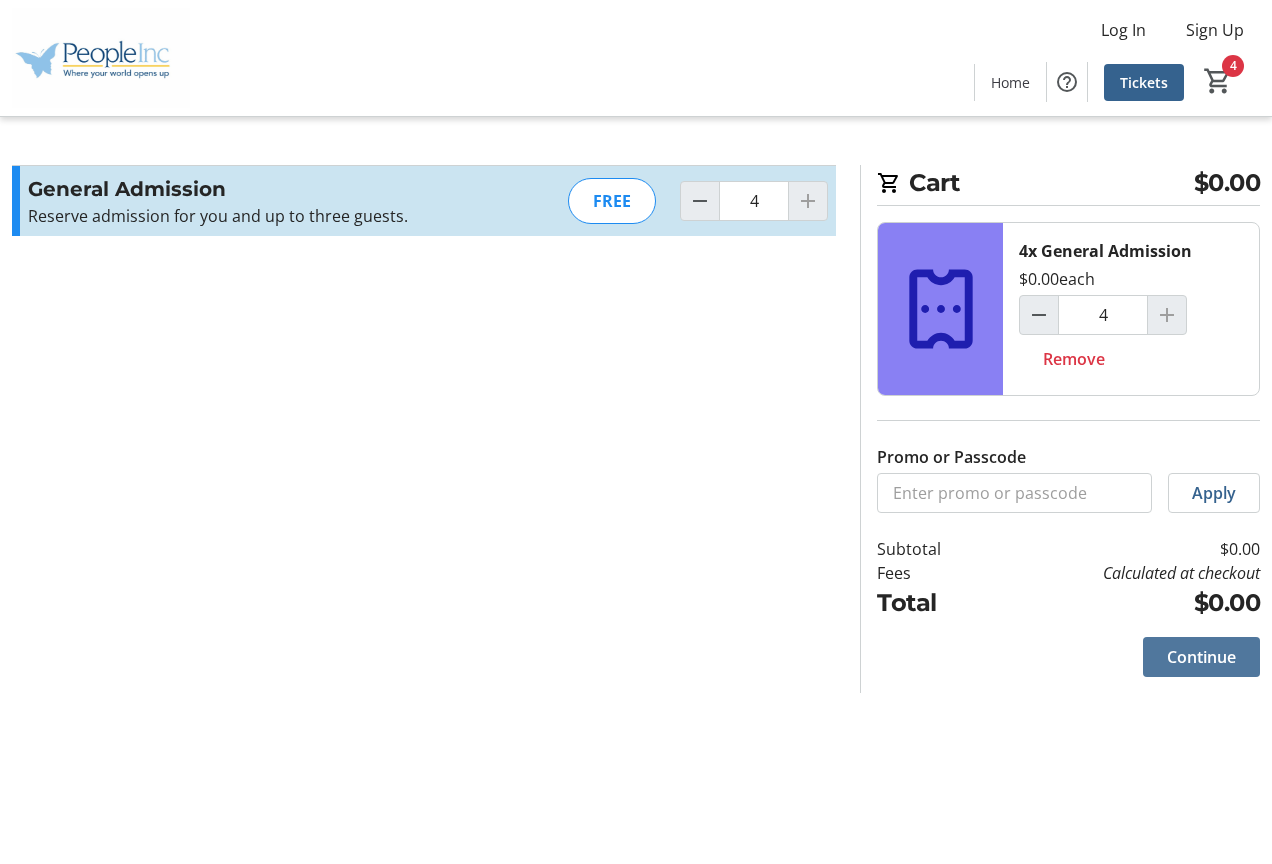 click on "Continue" 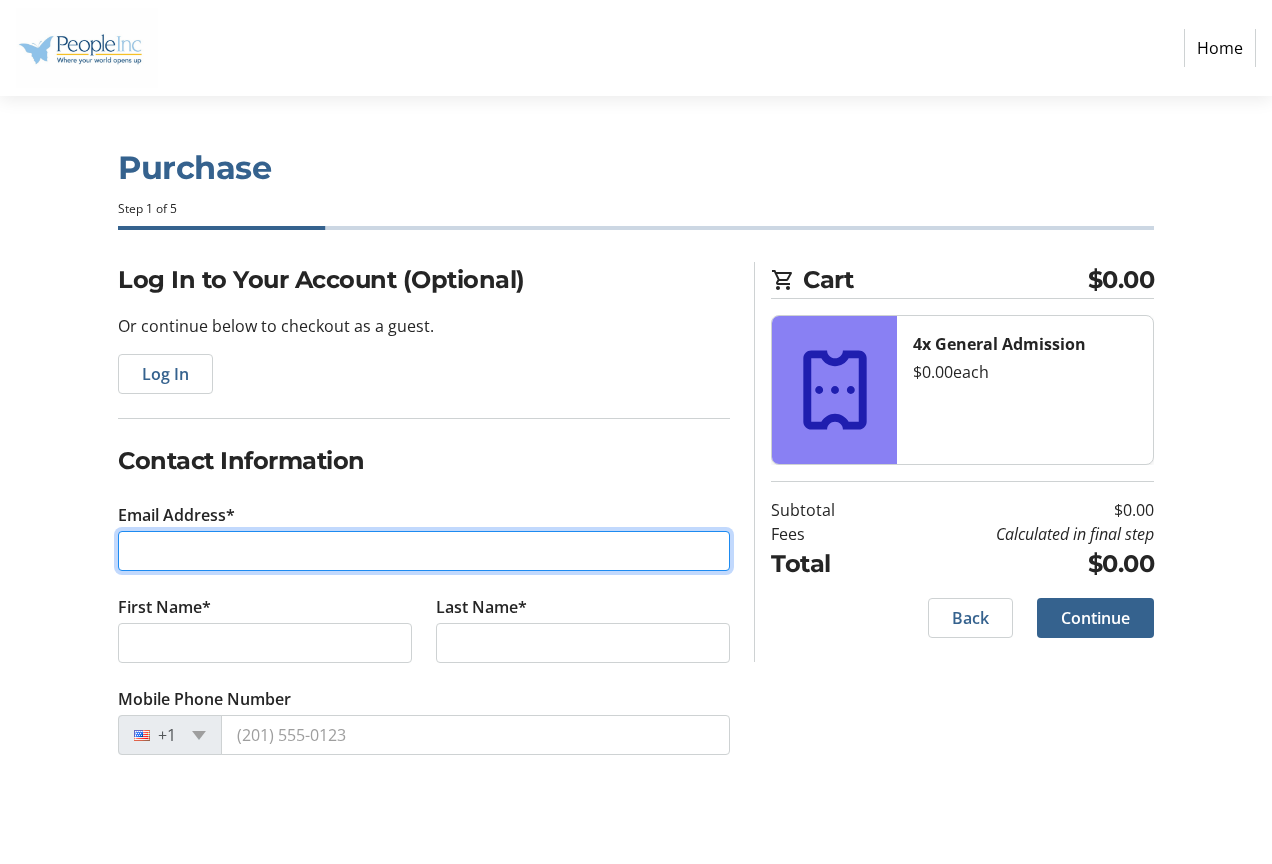 click on "Email Address*" at bounding box center [424, 551] 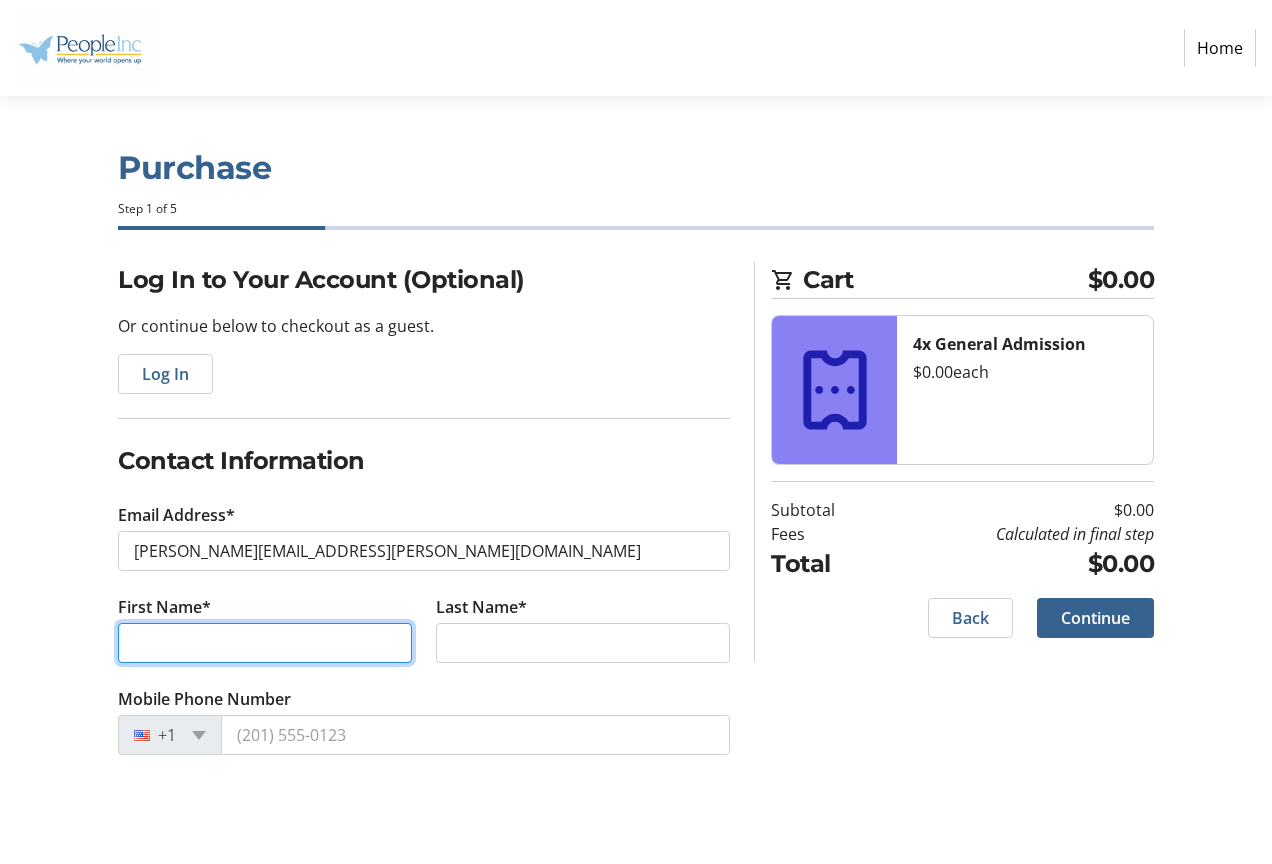 click on "First Name*" at bounding box center (265, 643) 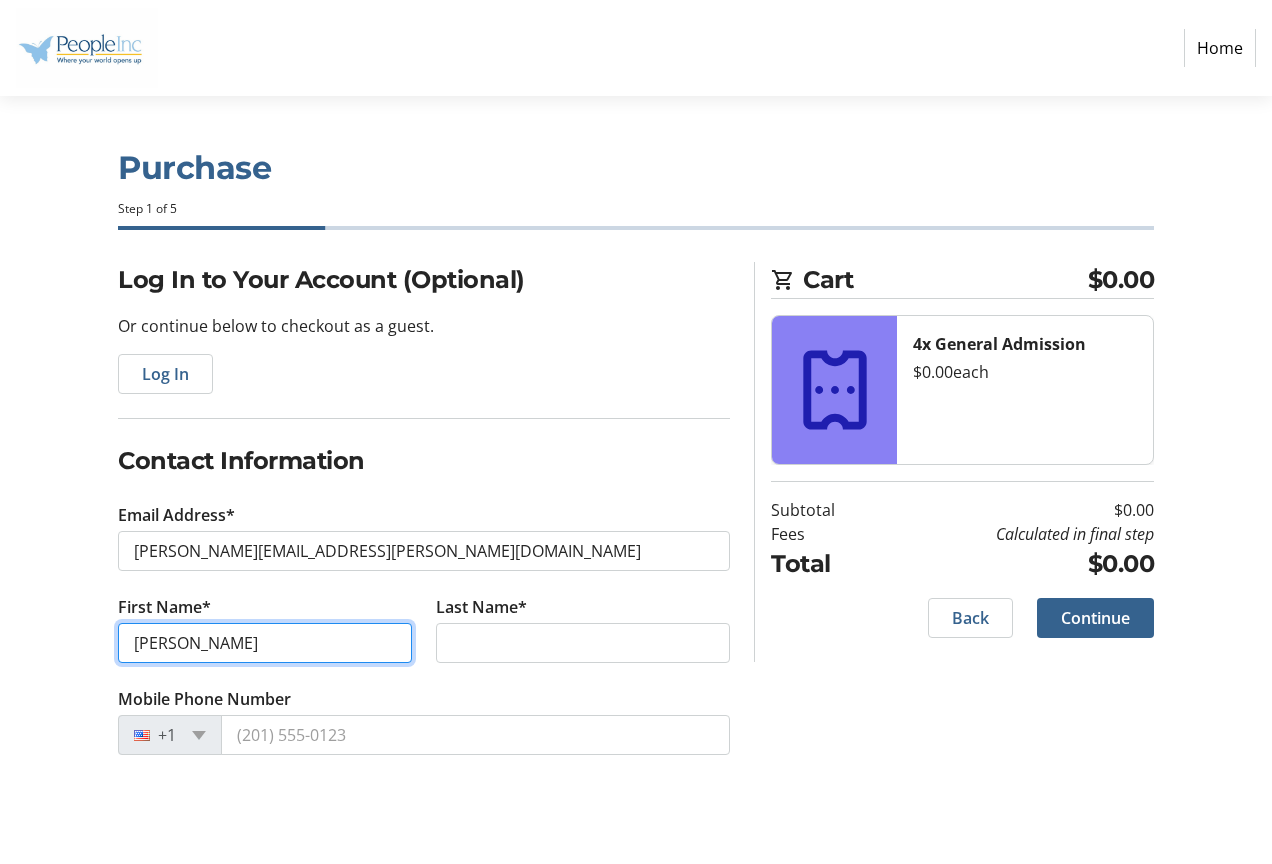 type on "amelia" 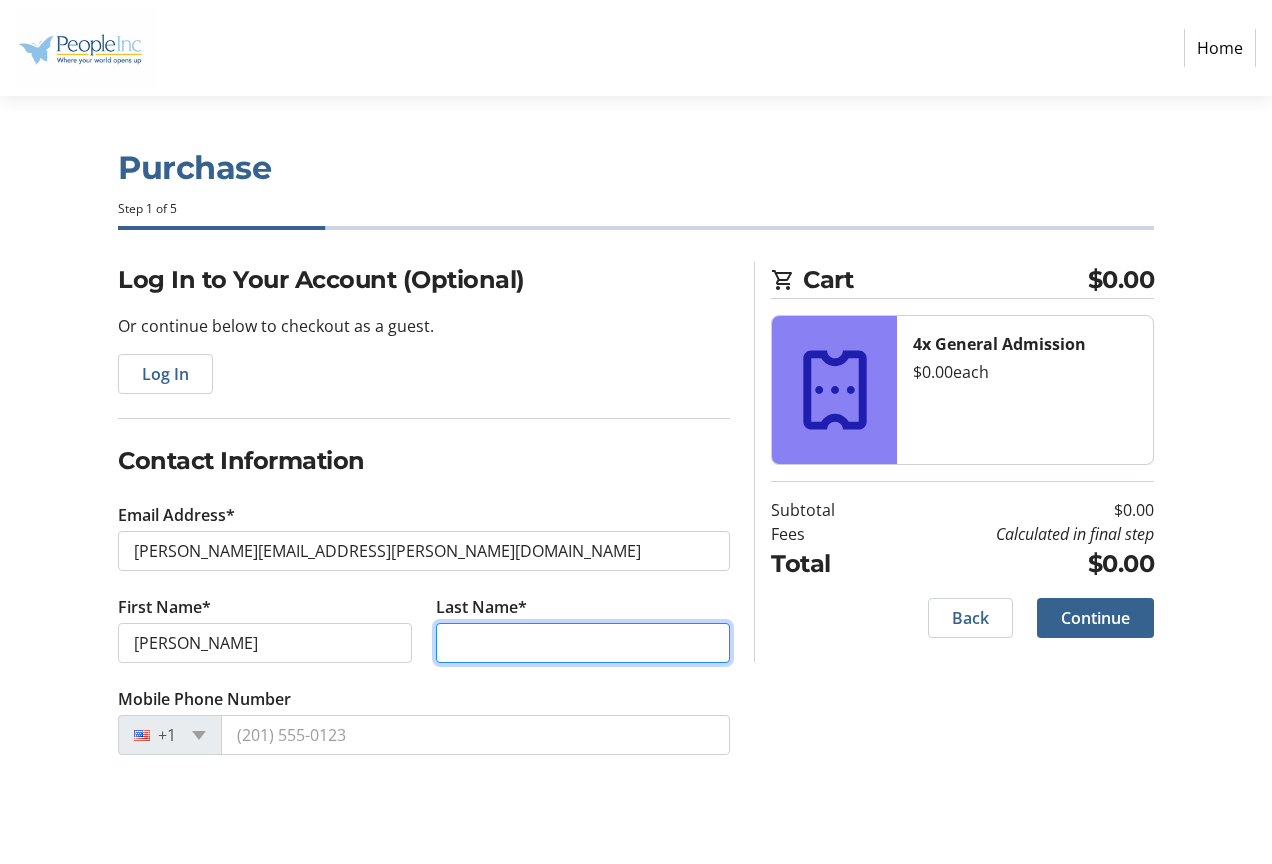 click on "Last Name*" at bounding box center [583, 643] 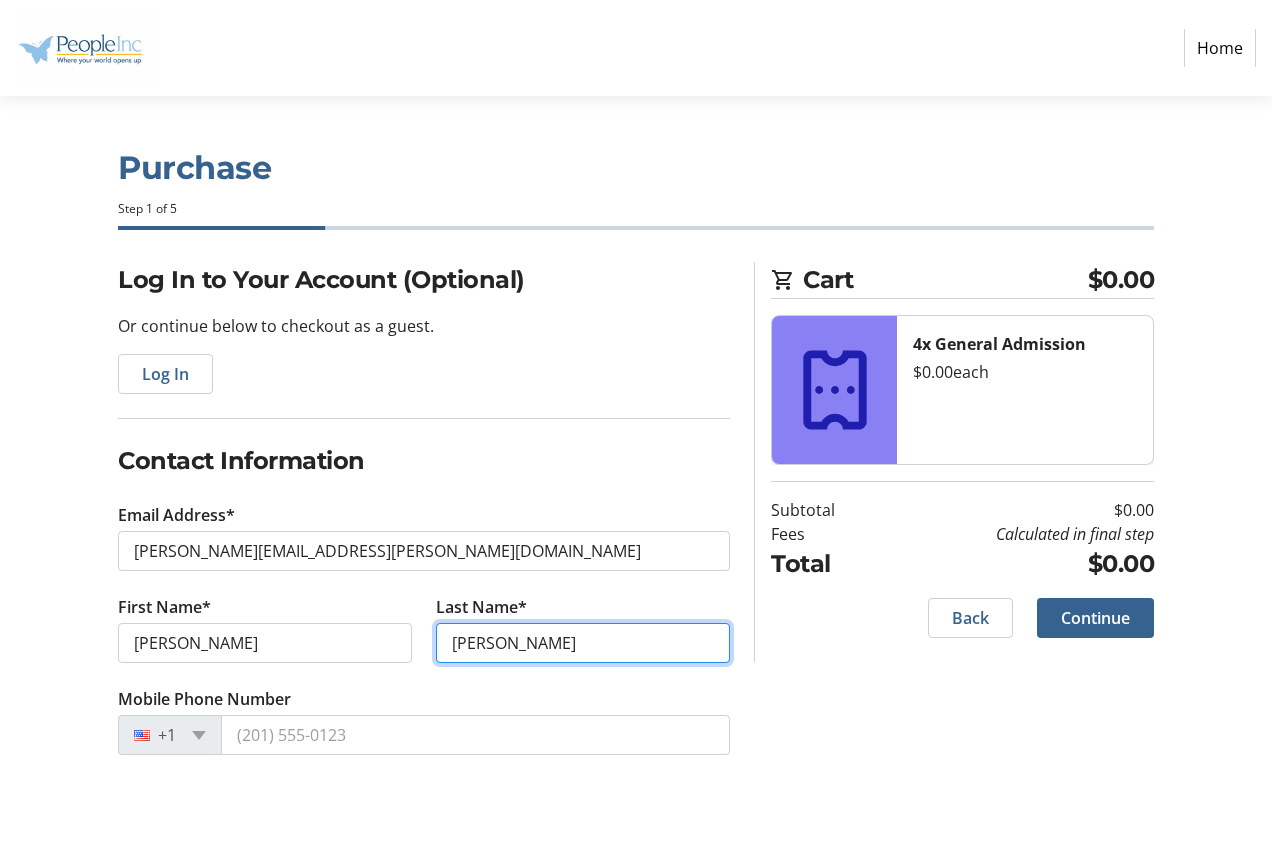 type on "jackson" 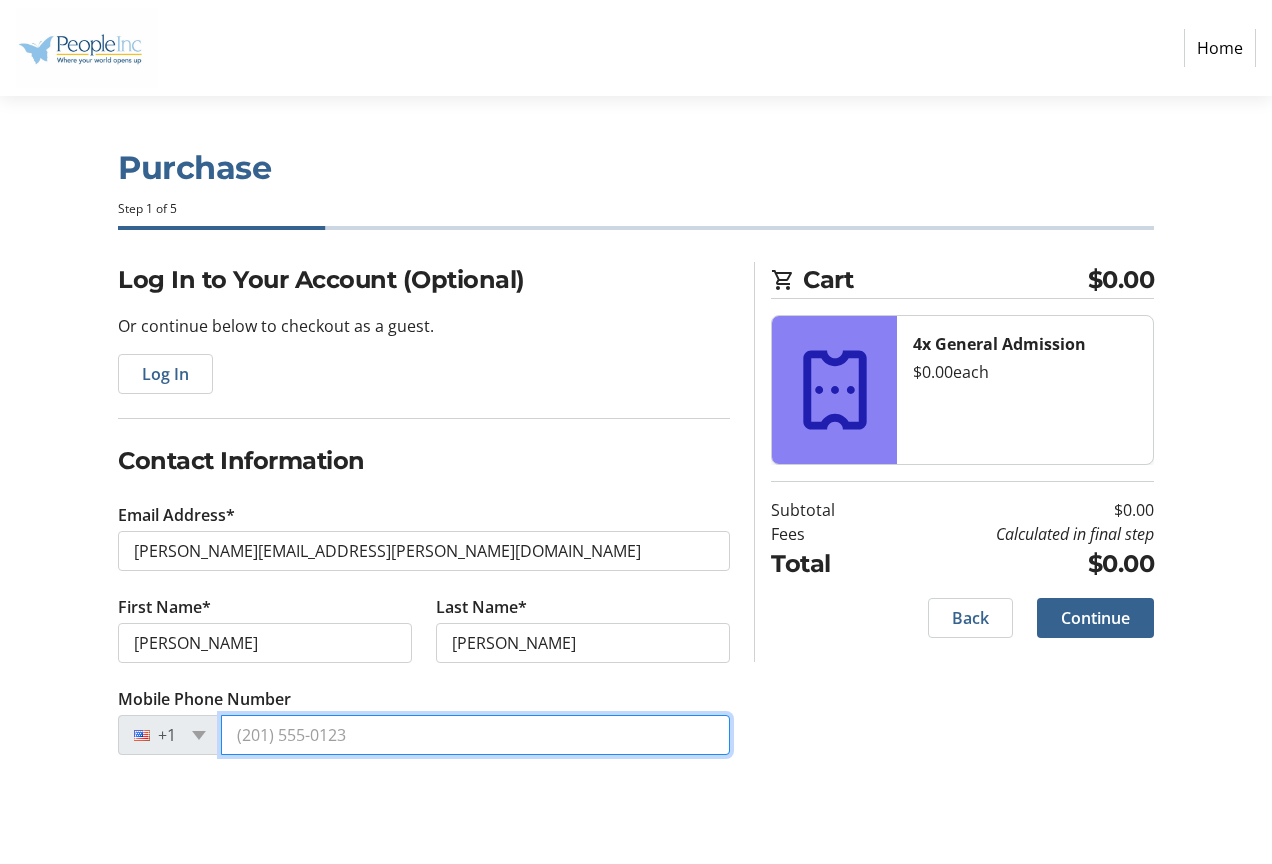 click on "Mobile Phone Number" at bounding box center (475, 735) 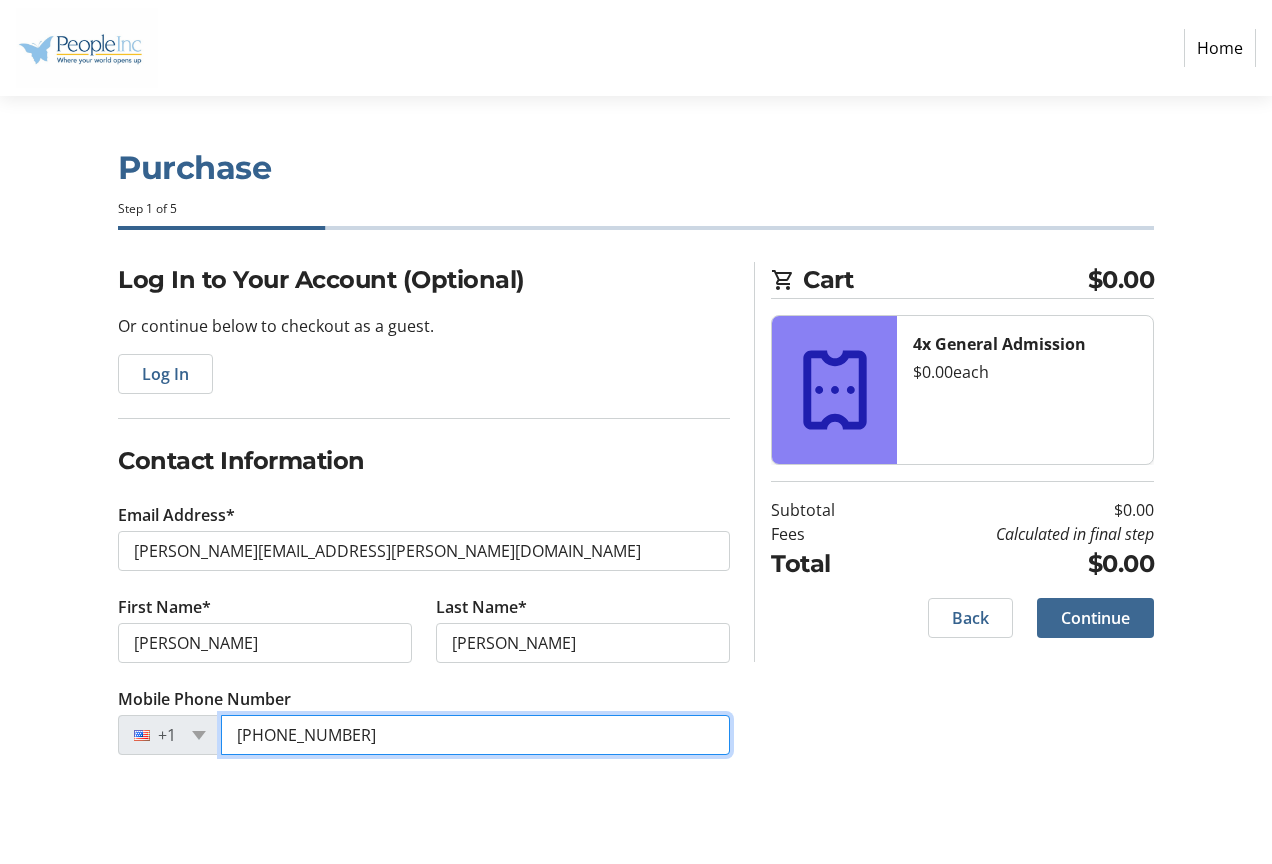 type on "(716) 289-3091" 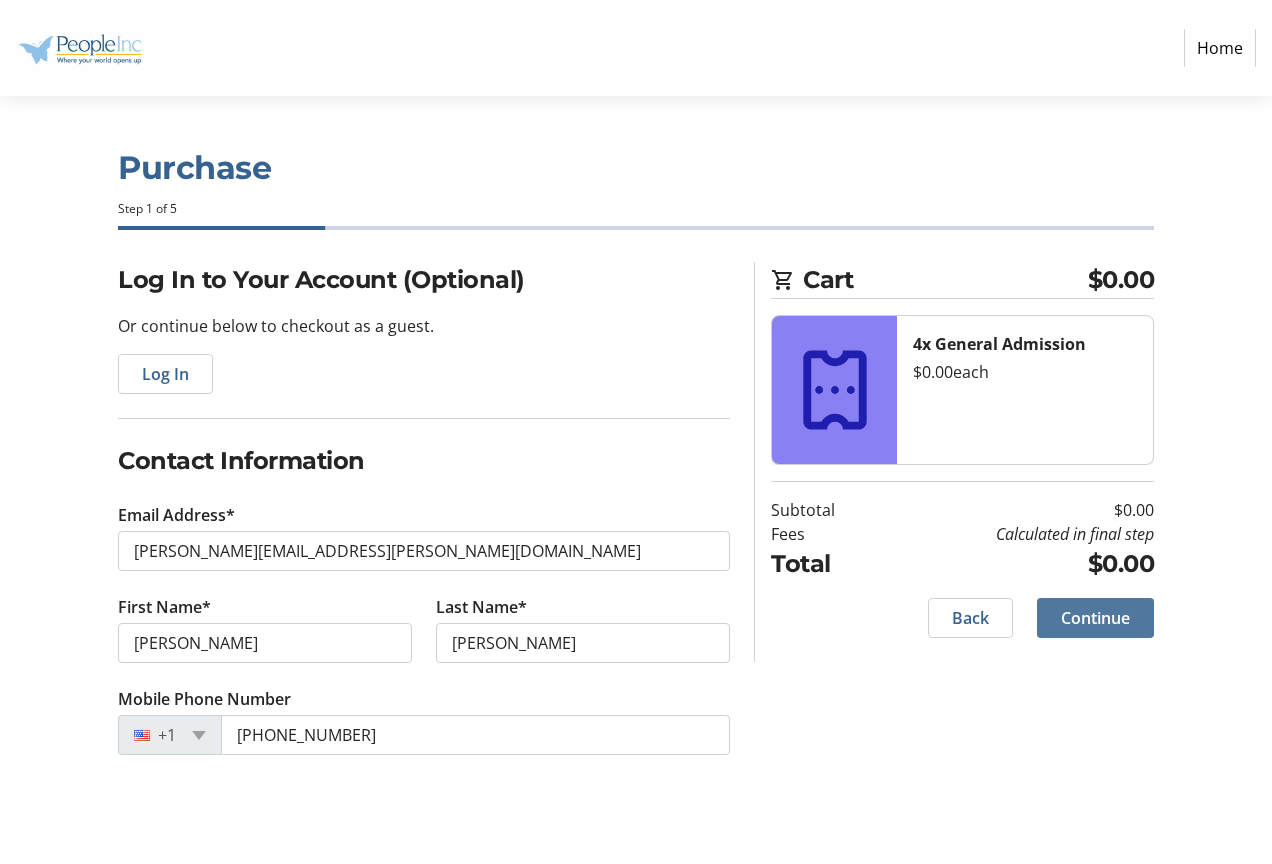 click on "Continue" 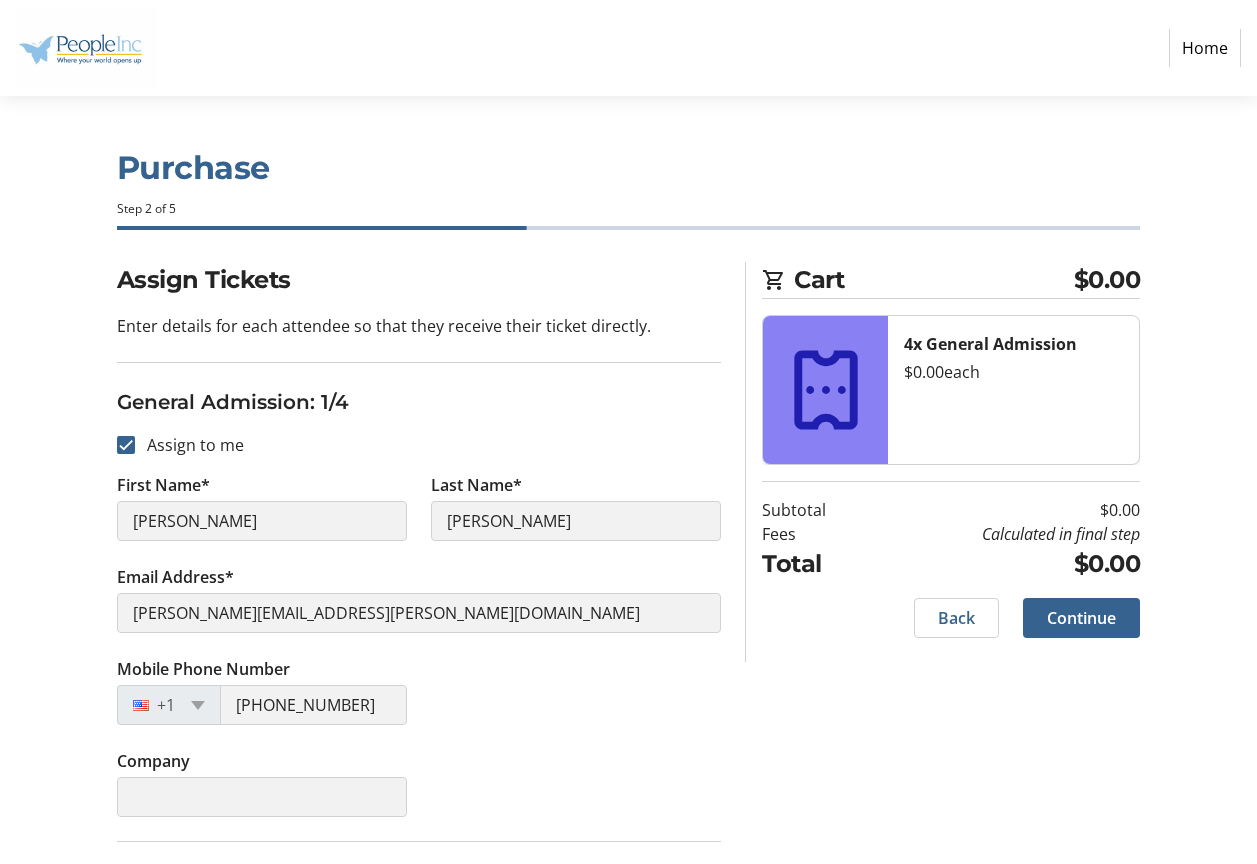 click on "General Admission: 1/4" 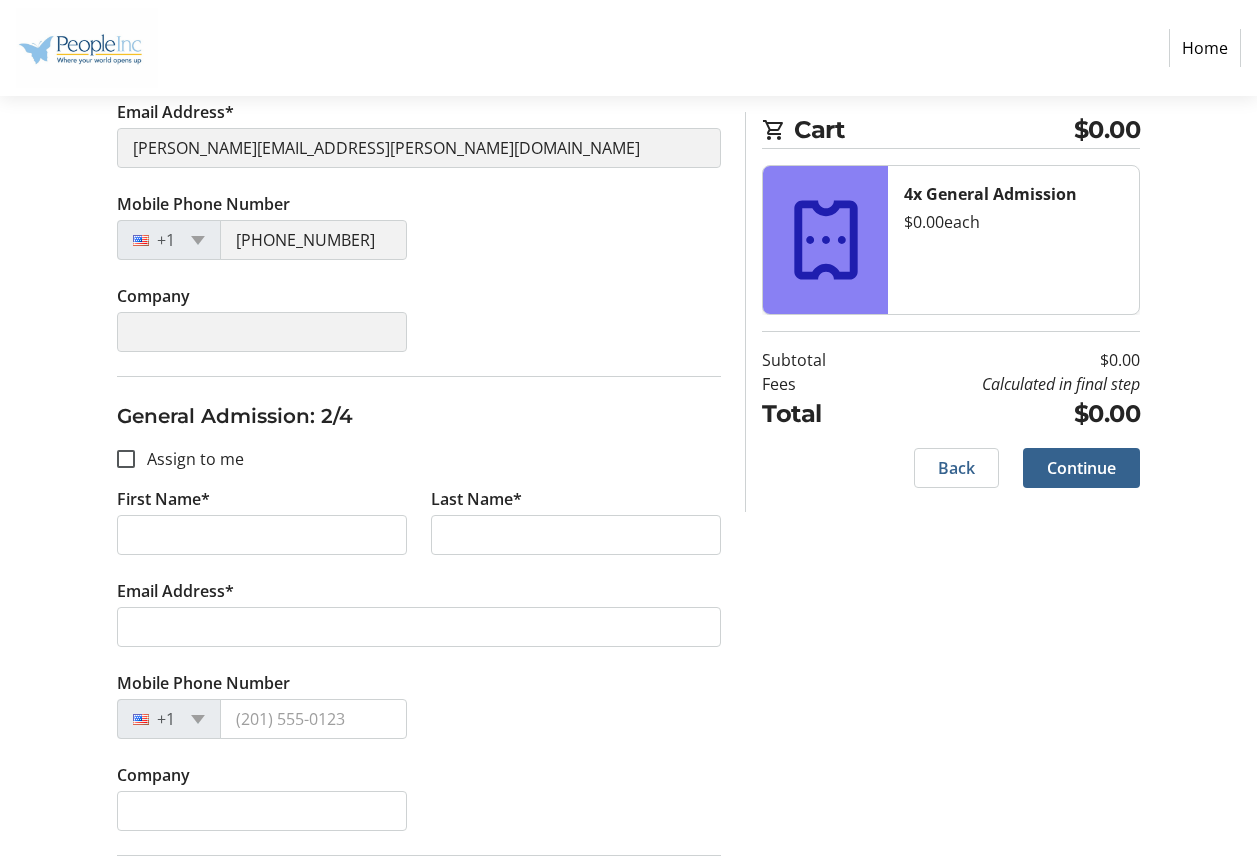 scroll, scrollTop: 500, scrollLeft: 0, axis: vertical 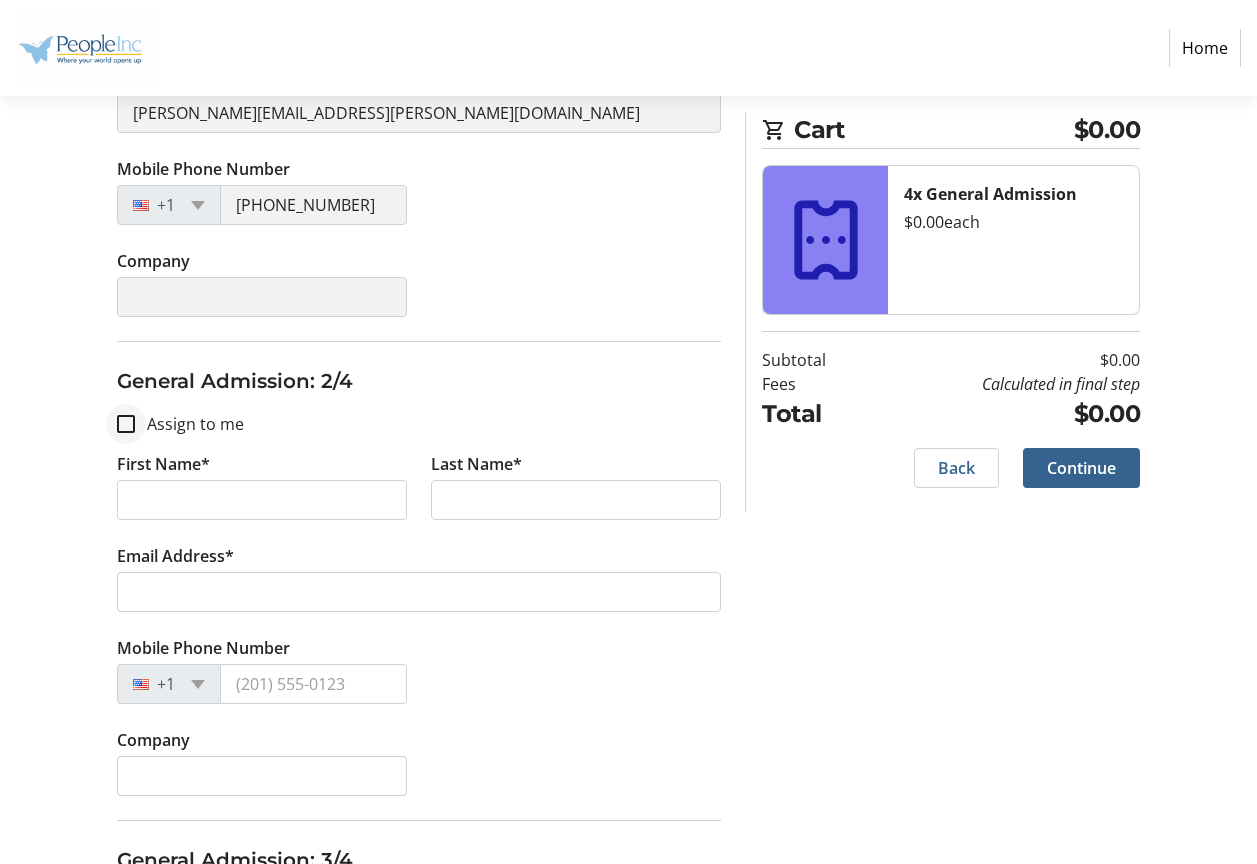 click at bounding box center (126, 424) 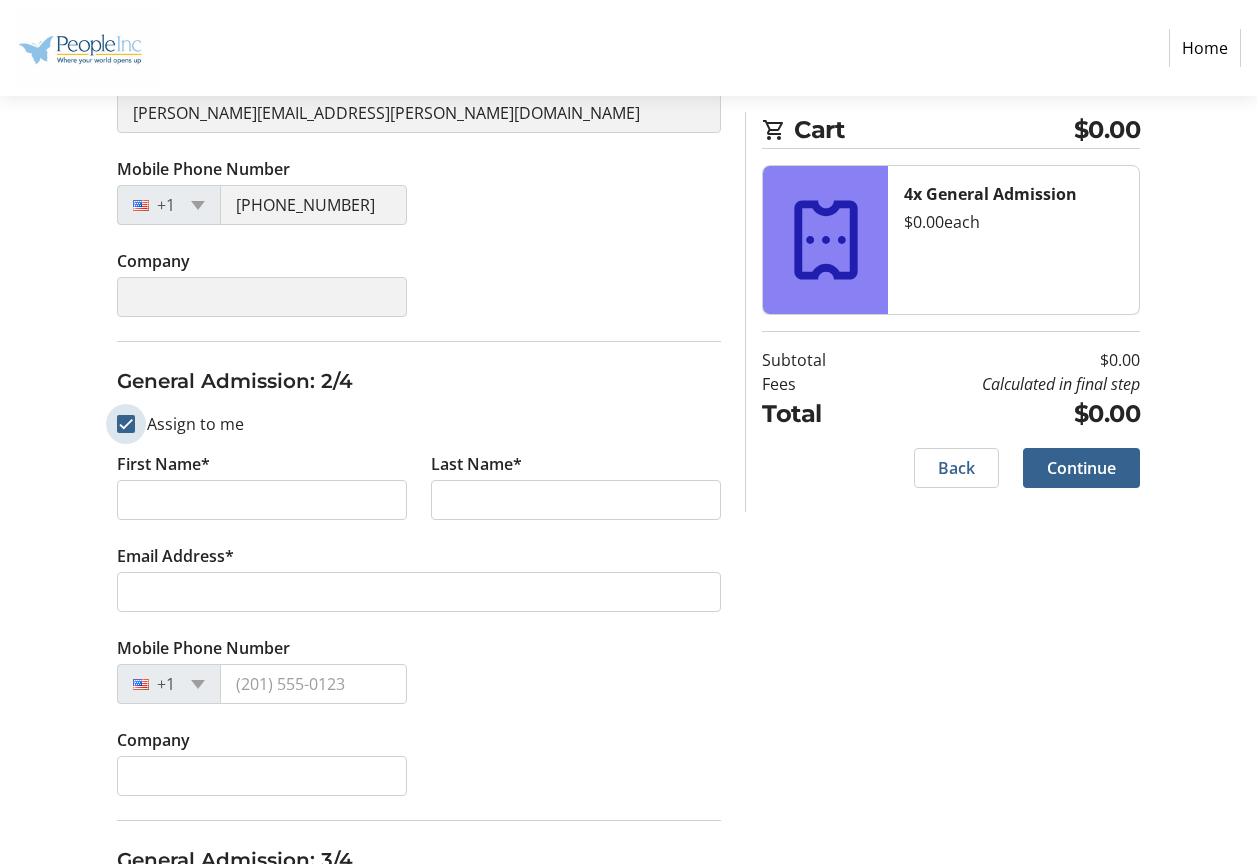checkbox on "true" 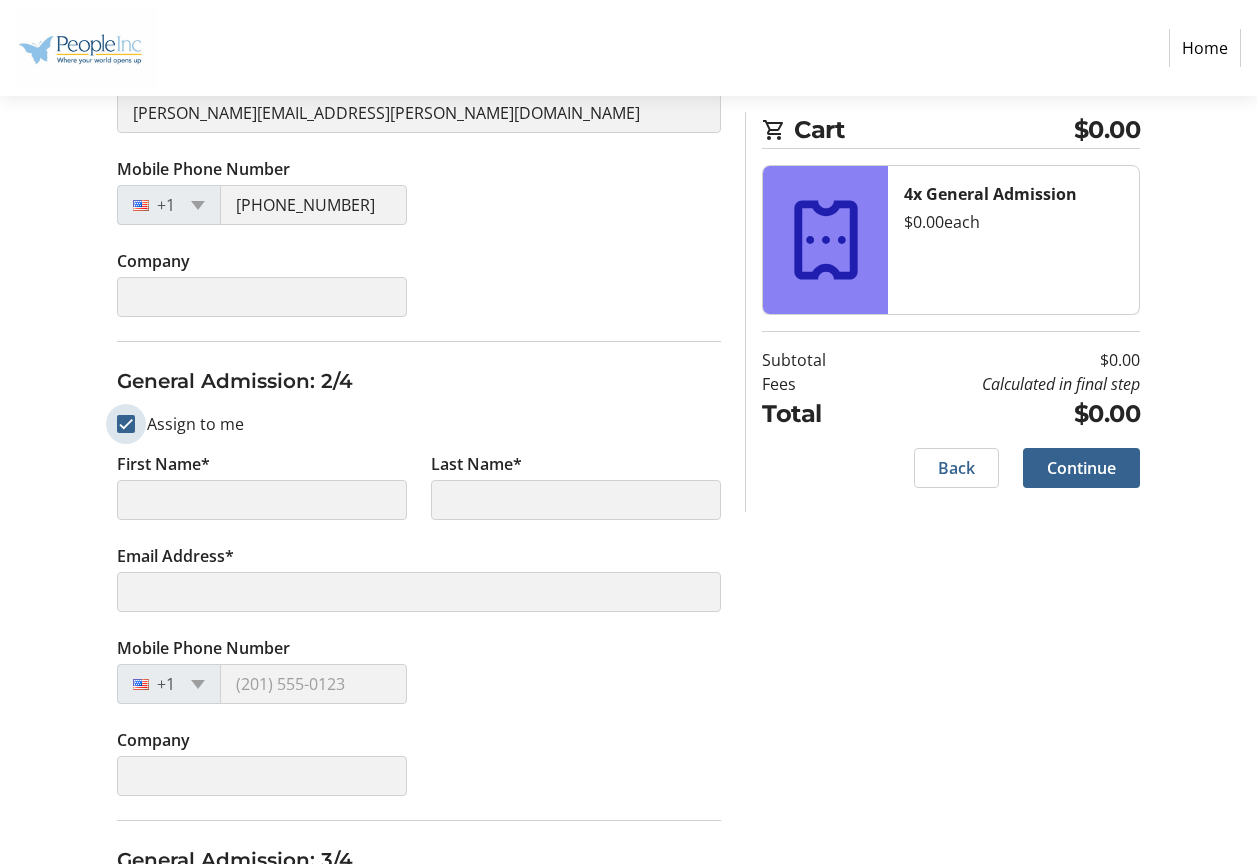 type on "amelia" 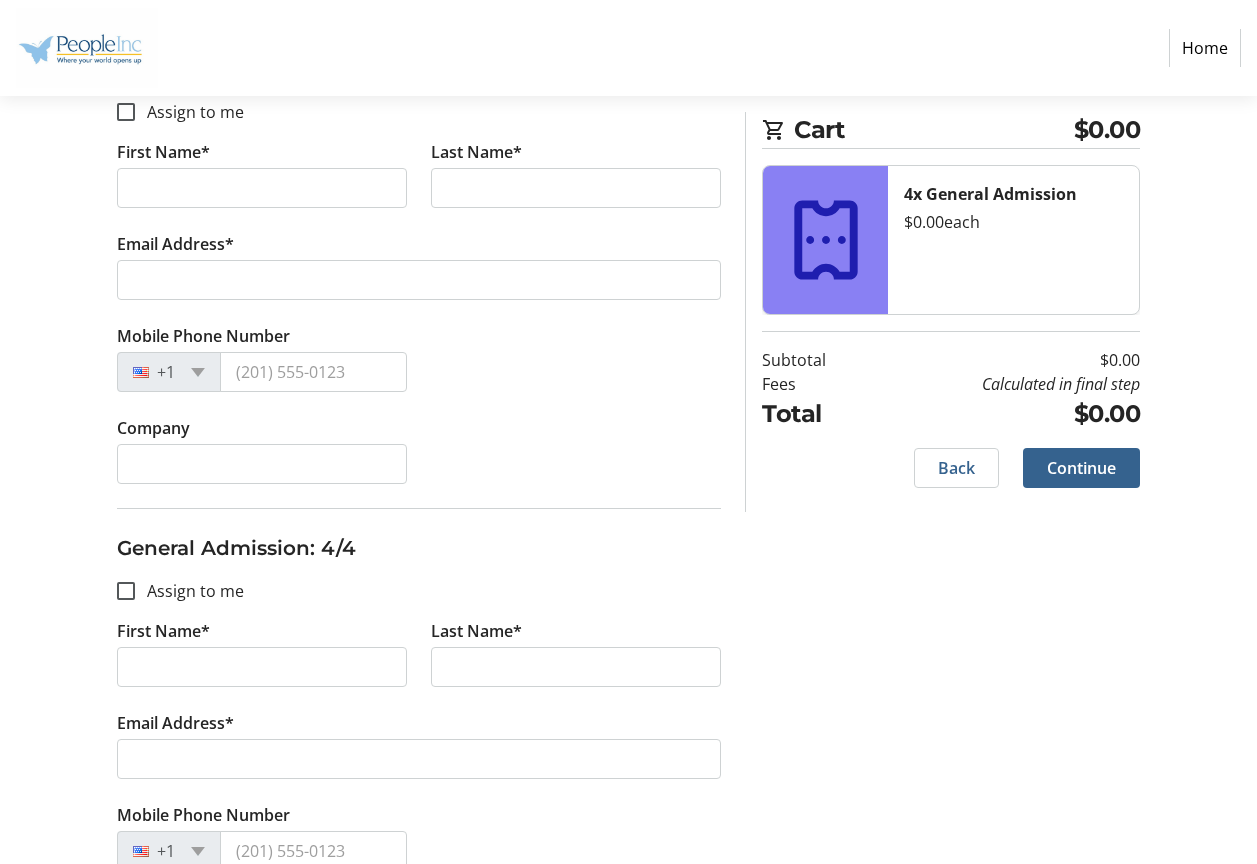 scroll, scrollTop: 1214, scrollLeft: 0, axis: vertical 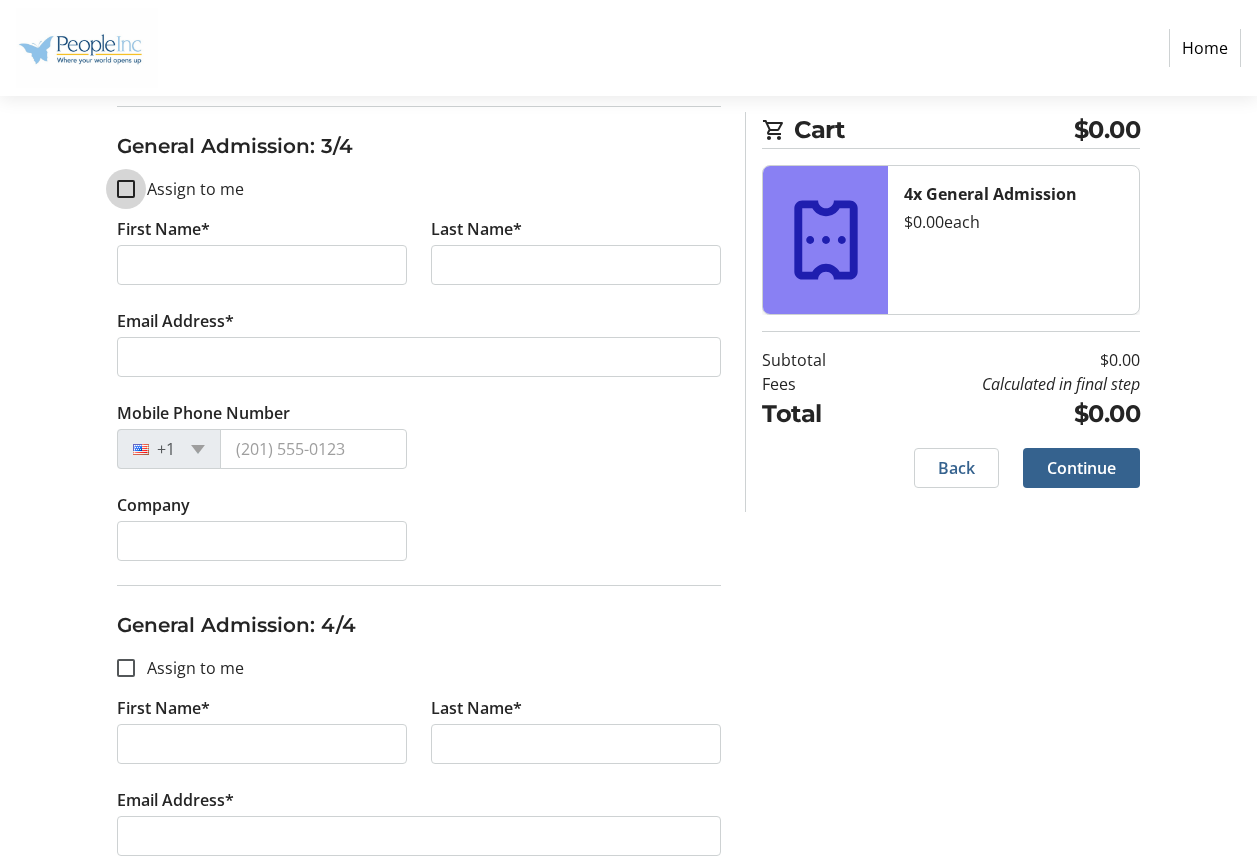 click on "Assign to me" at bounding box center (126, 189) 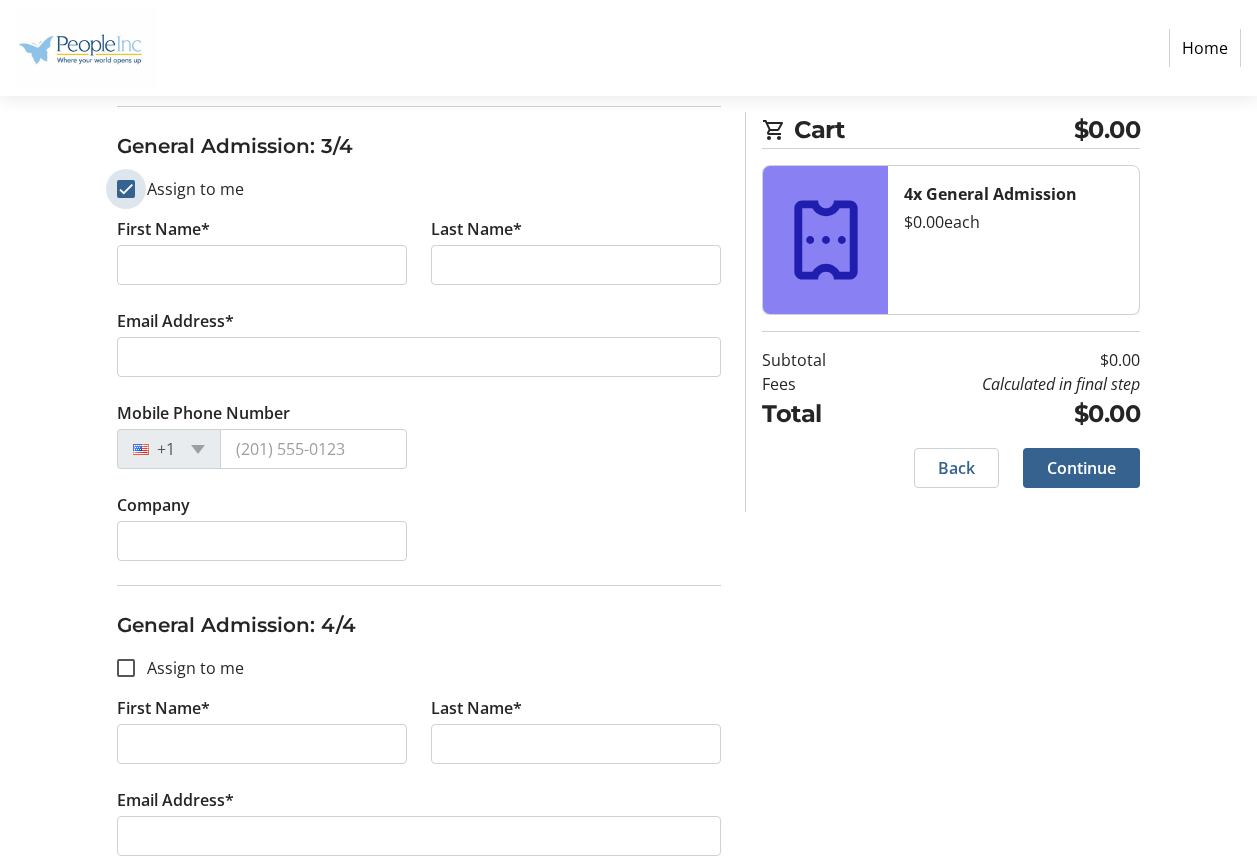 checkbox on "true" 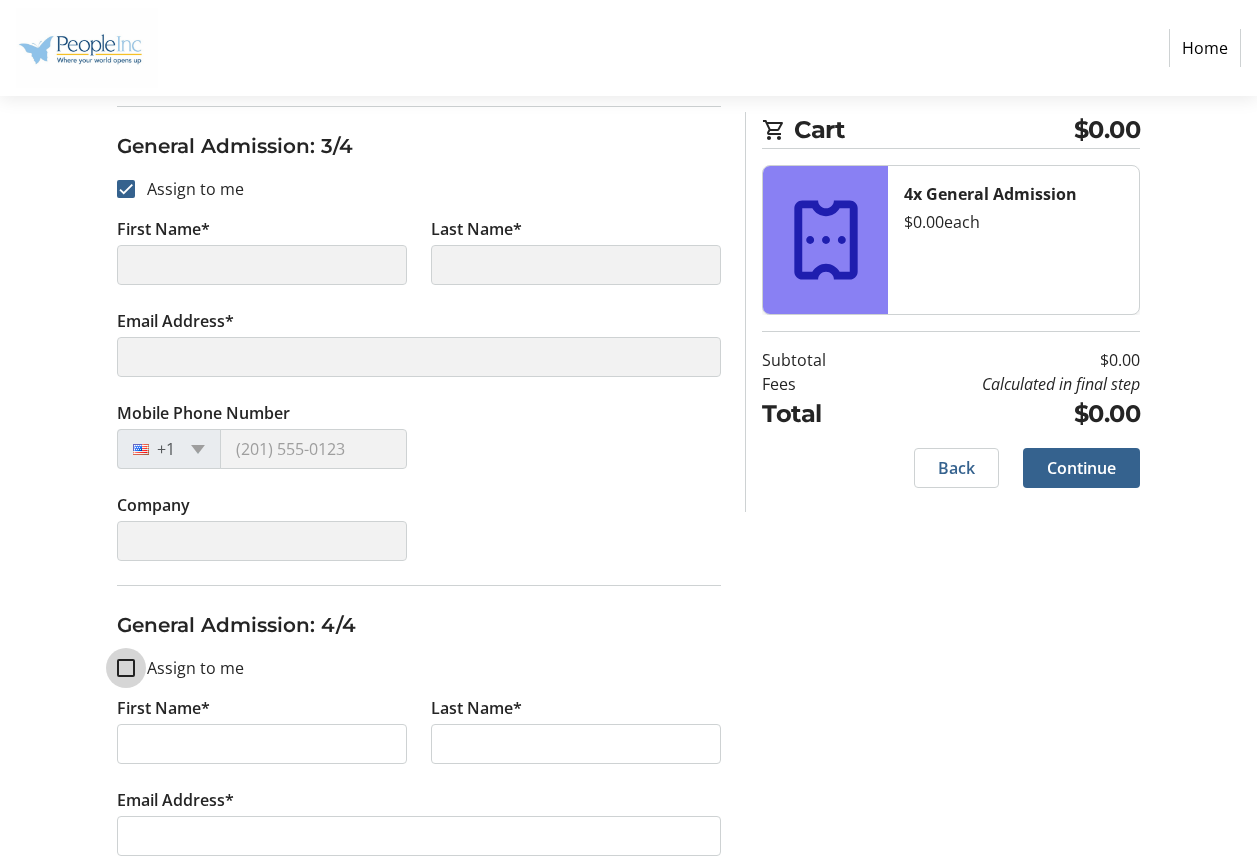 click on "Assign to me" at bounding box center [126, 668] 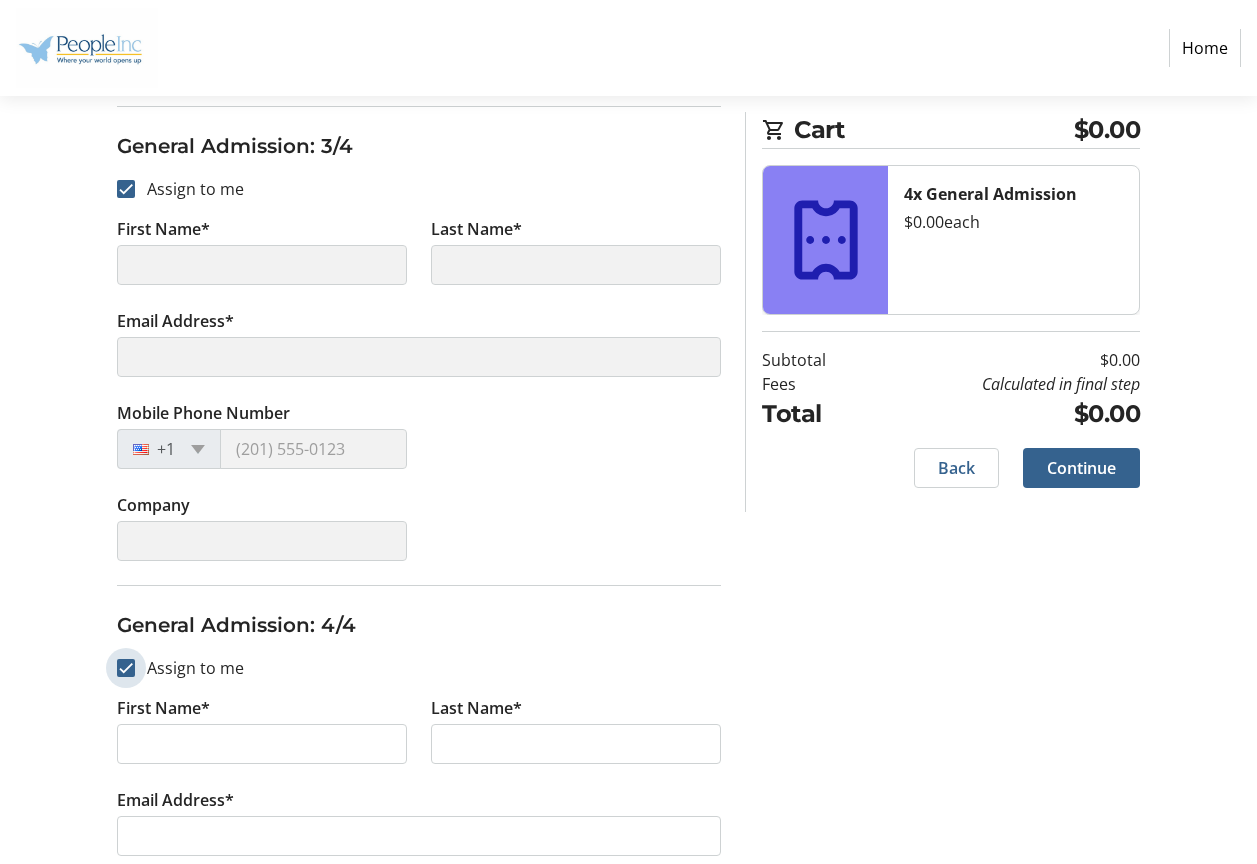 checkbox on "true" 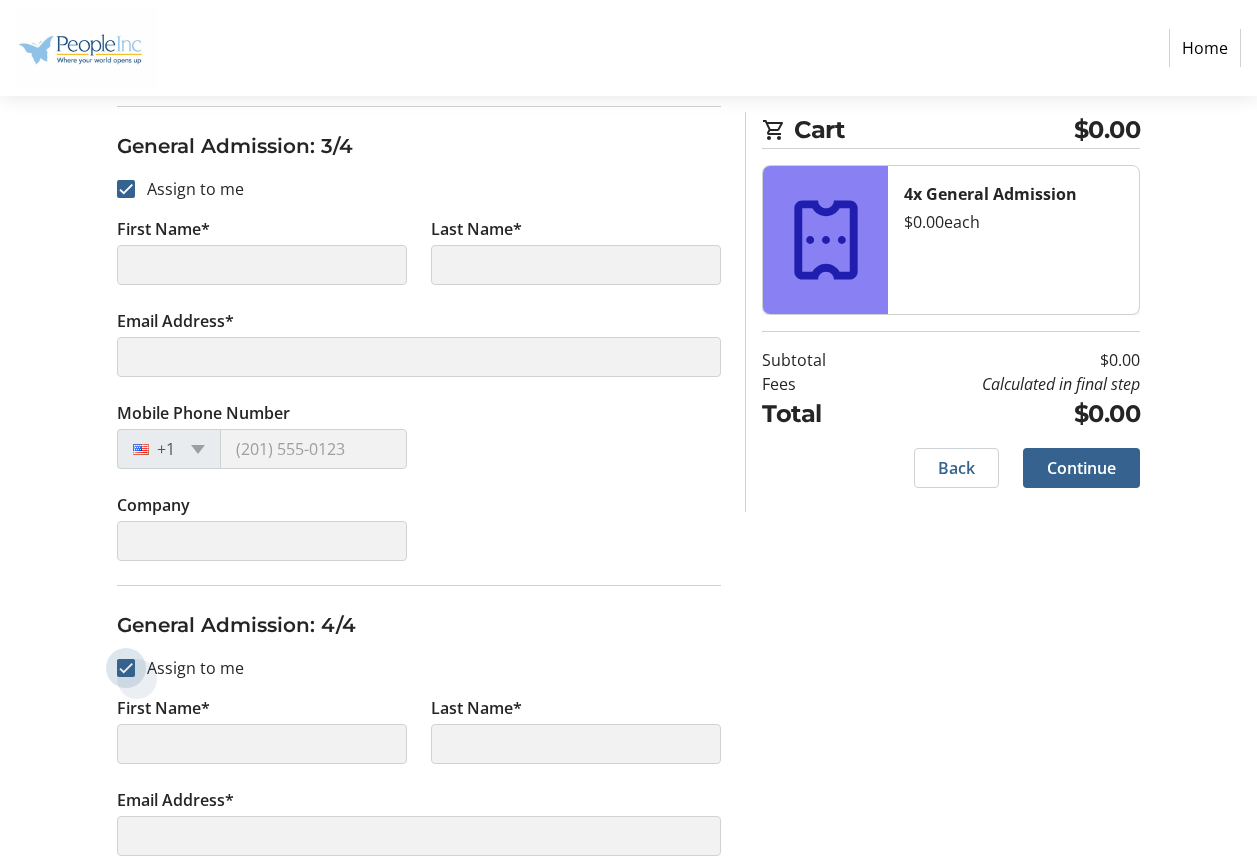 type on "amelia" 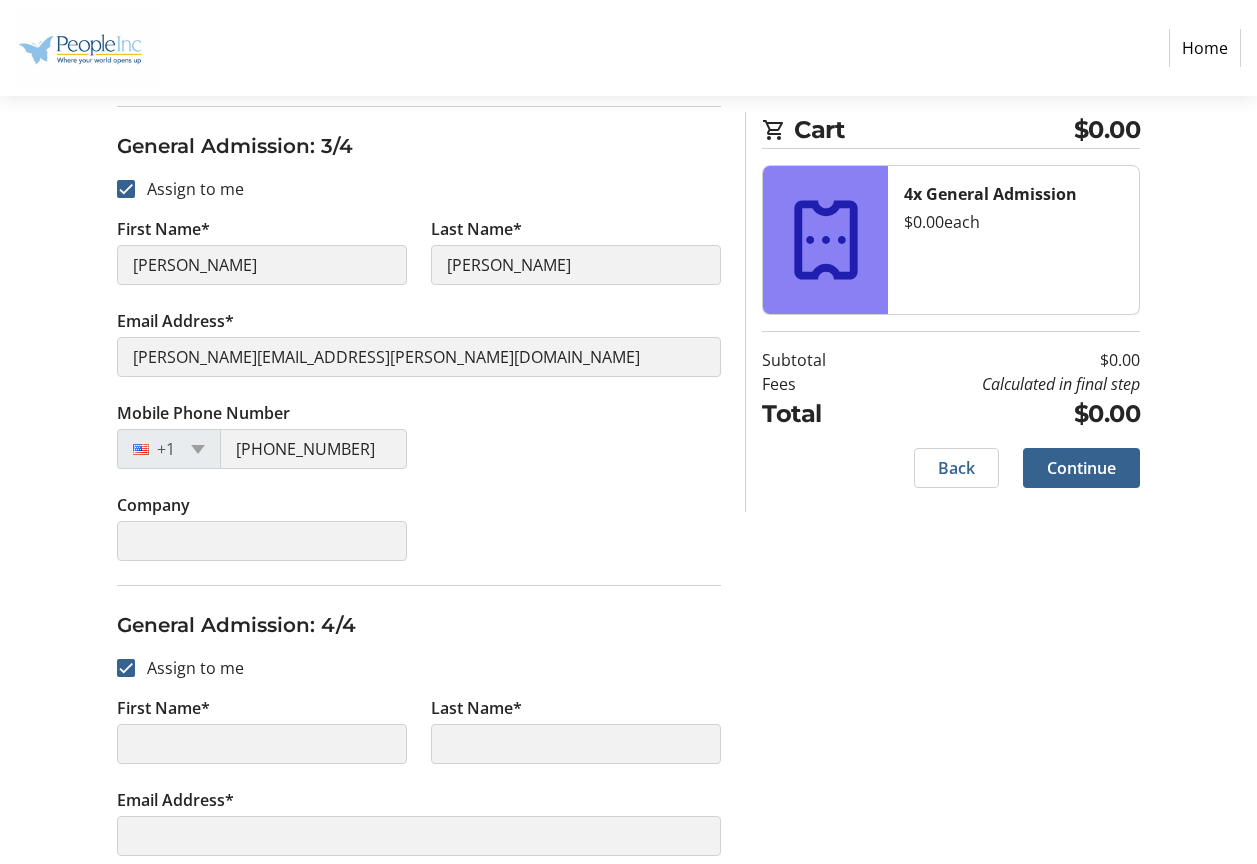 click on "First Name*" 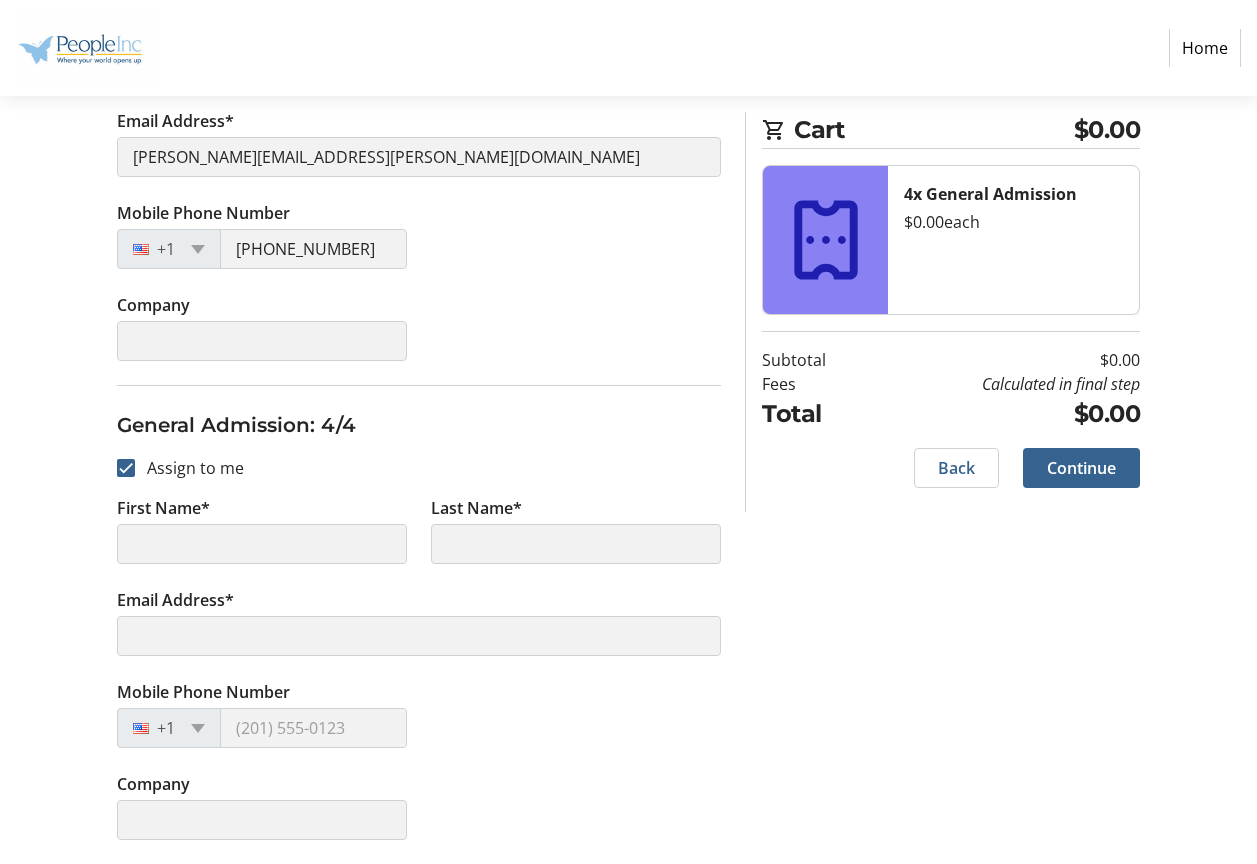 type on "amelia" 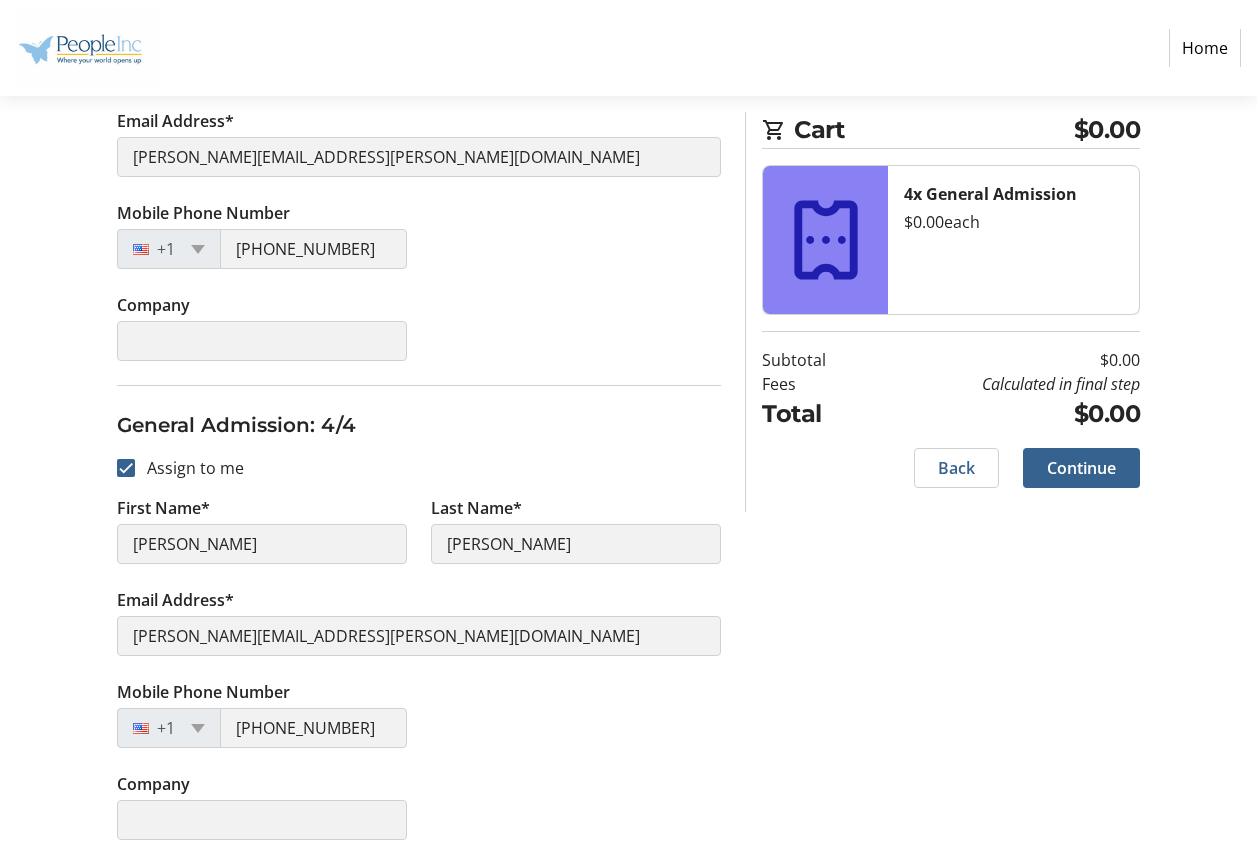 click on "General Admission: 4/4" 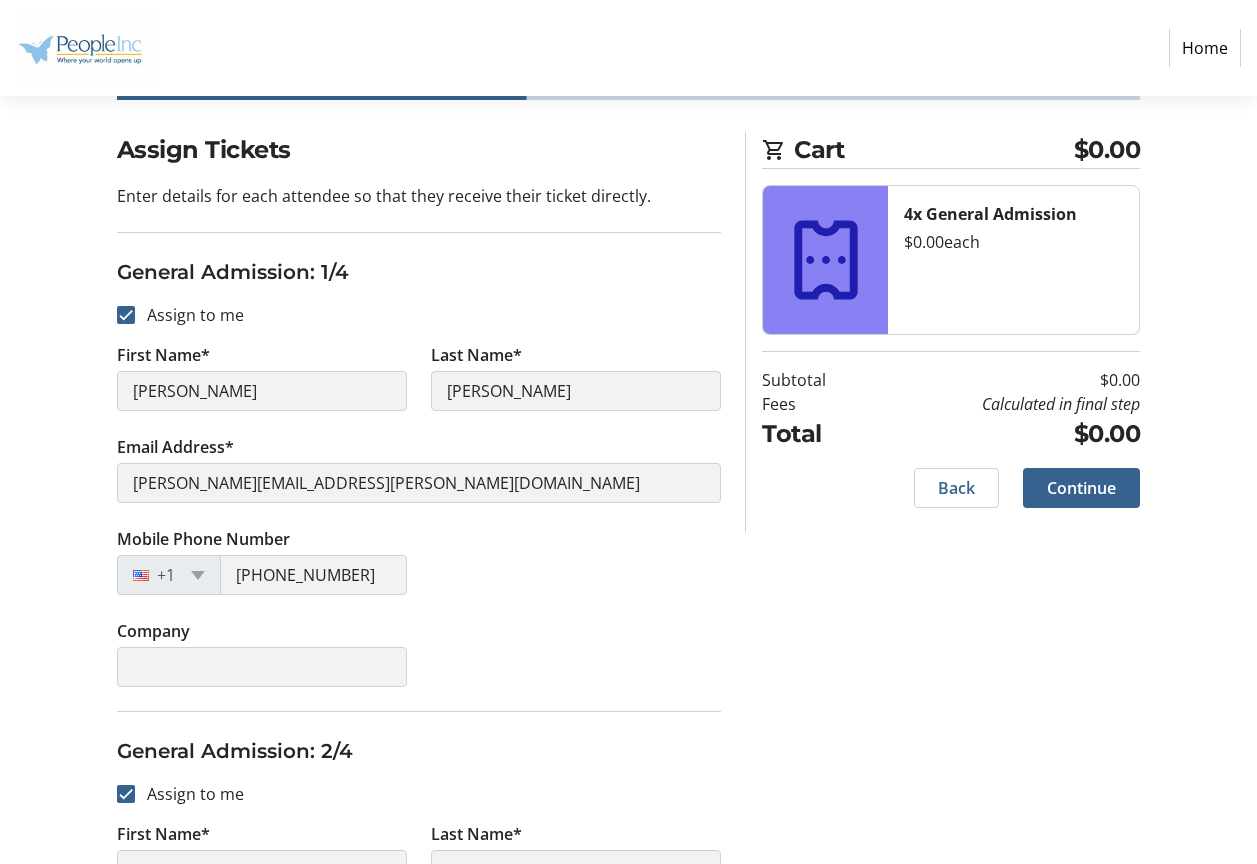 scroll, scrollTop: 200, scrollLeft: 0, axis: vertical 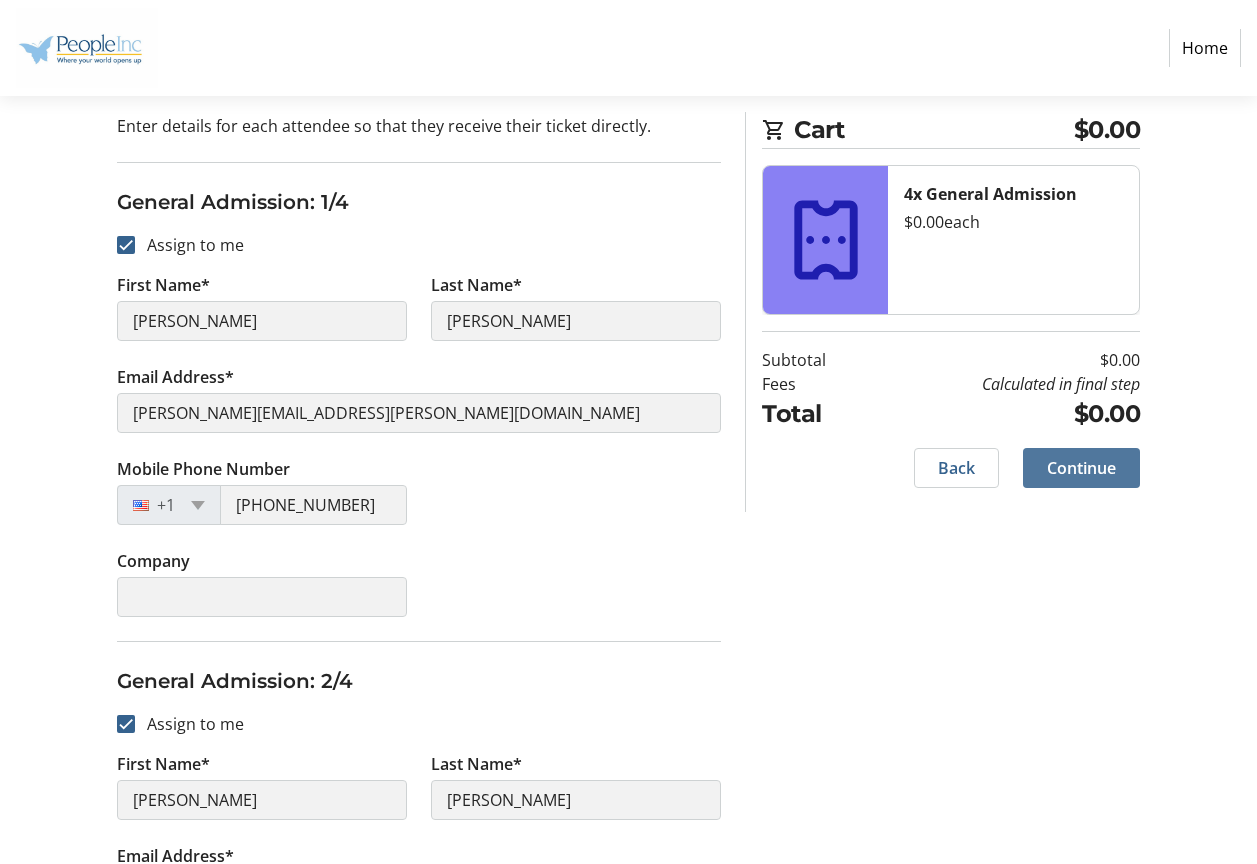 click 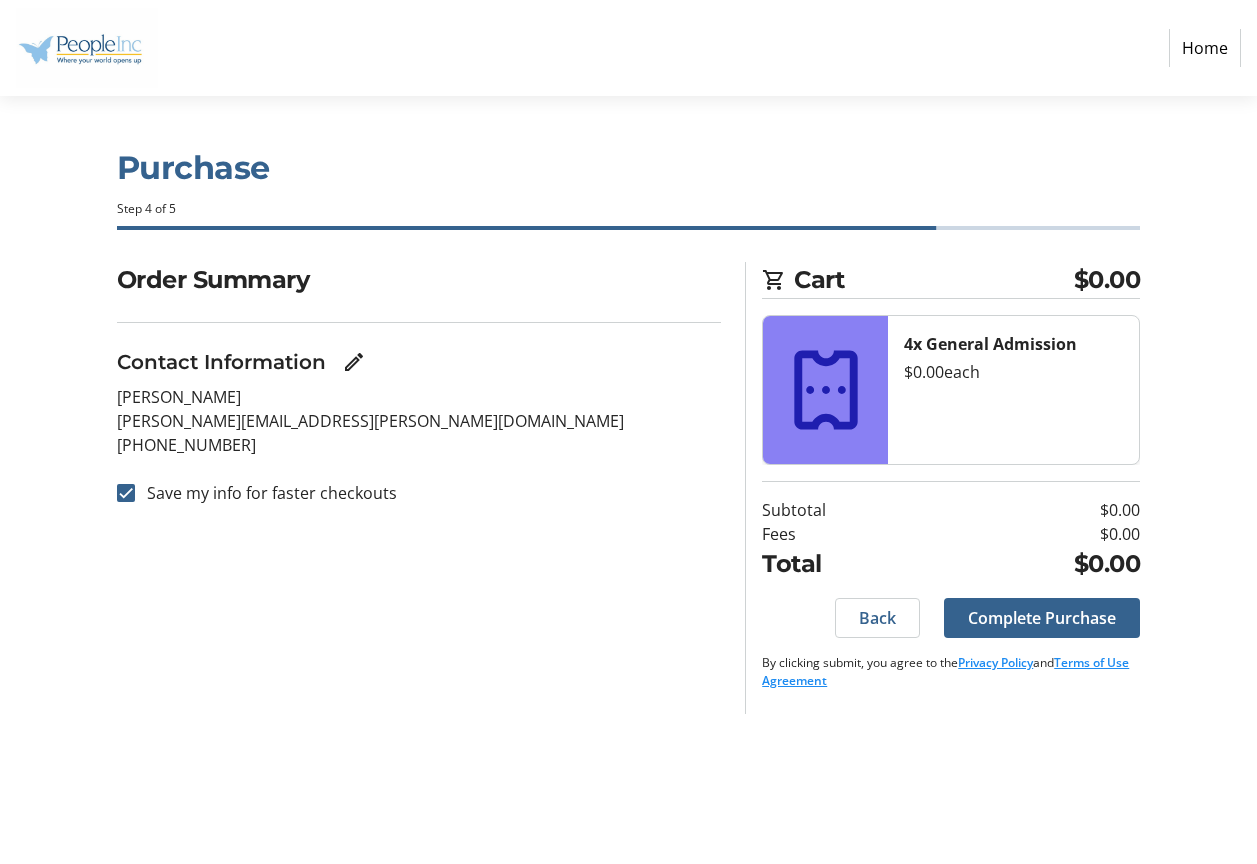 scroll, scrollTop: 0, scrollLeft: 0, axis: both 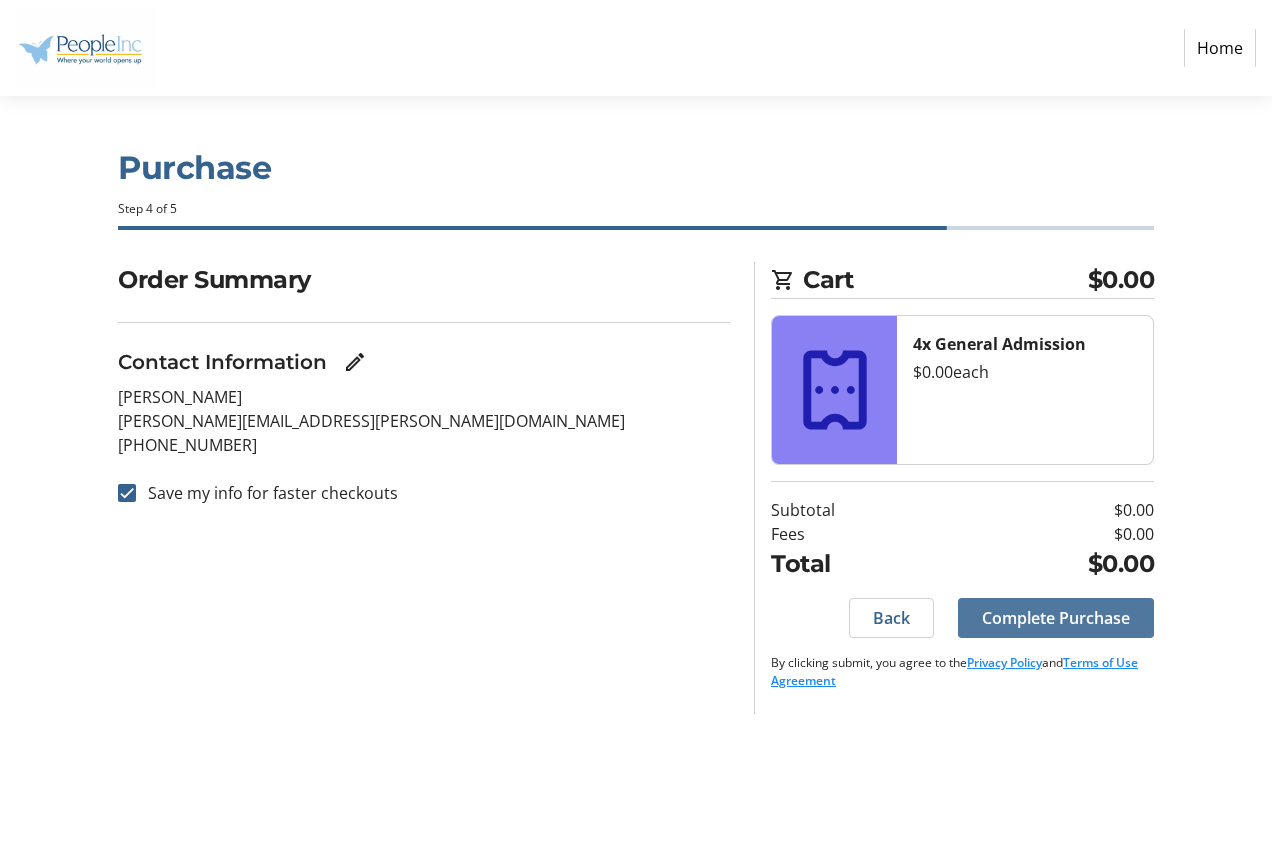 click on "Complete Purchase" 